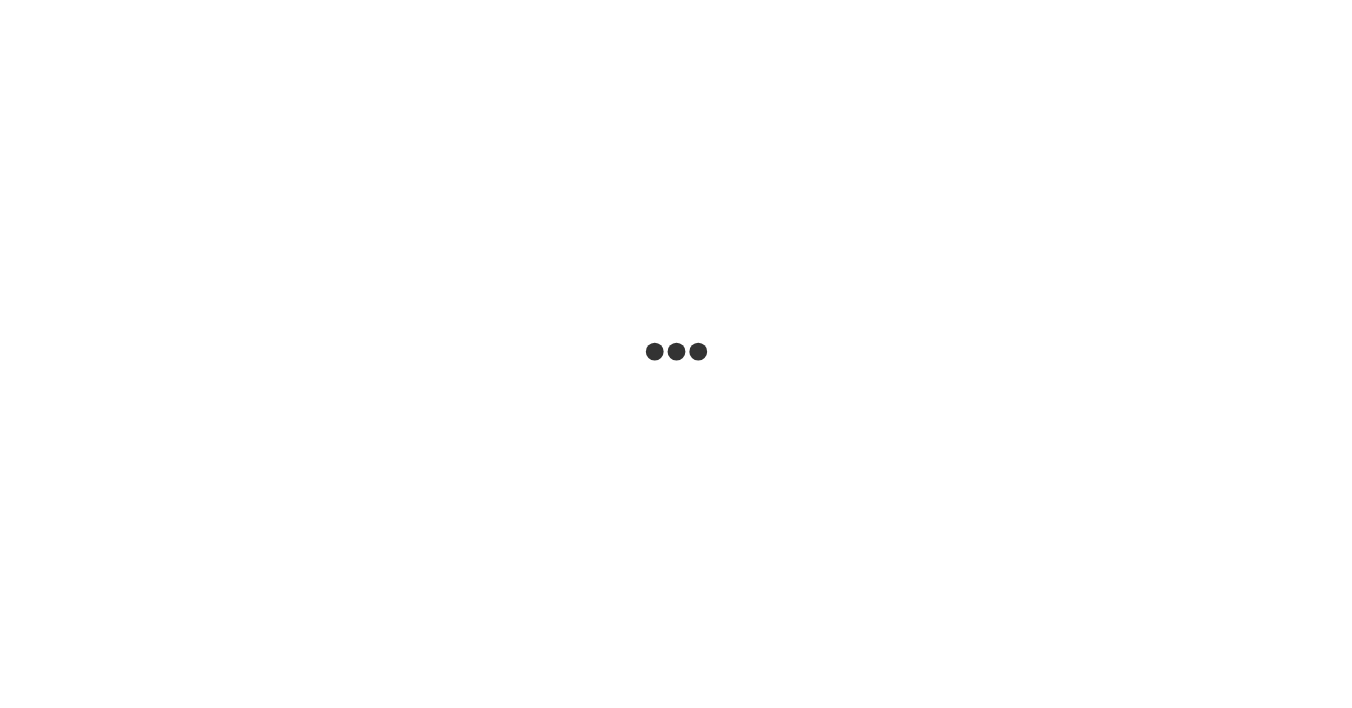 scroll, scrollTop: 0, scrollLeft: 0, axis: both 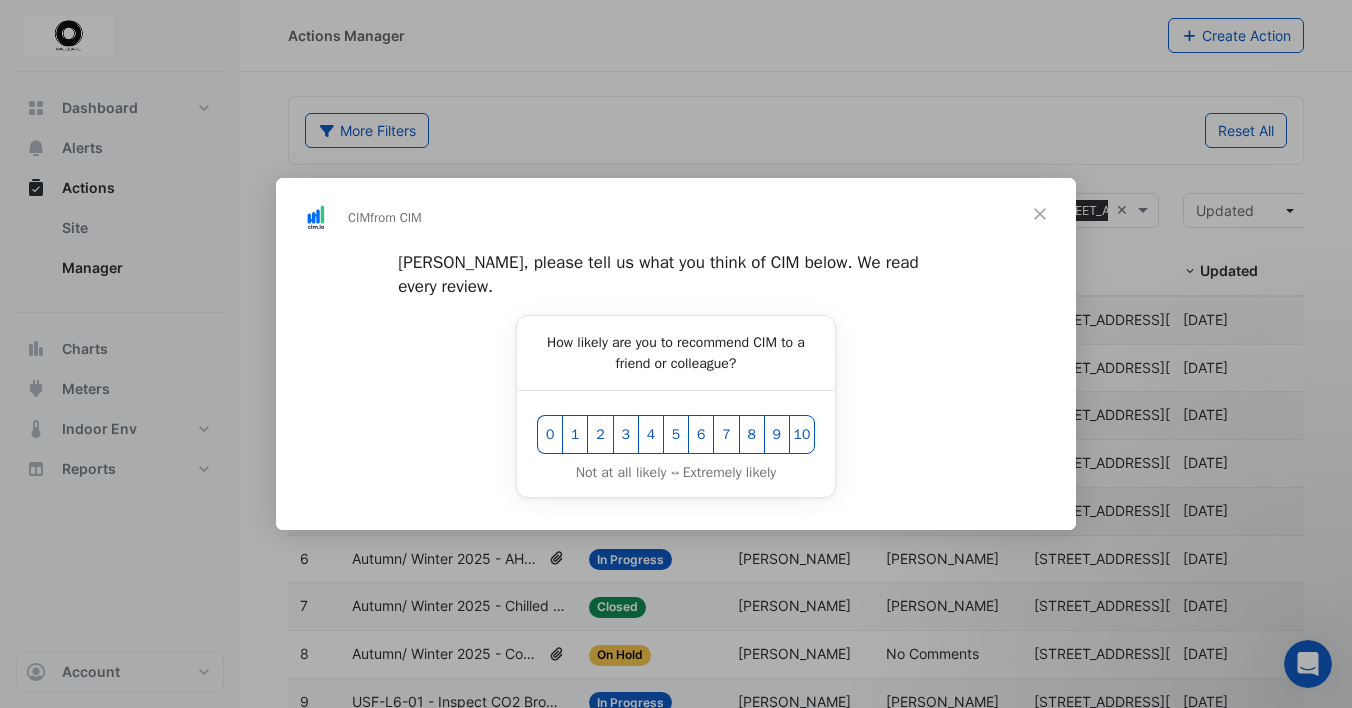 click at bounding box center [1040, 214] 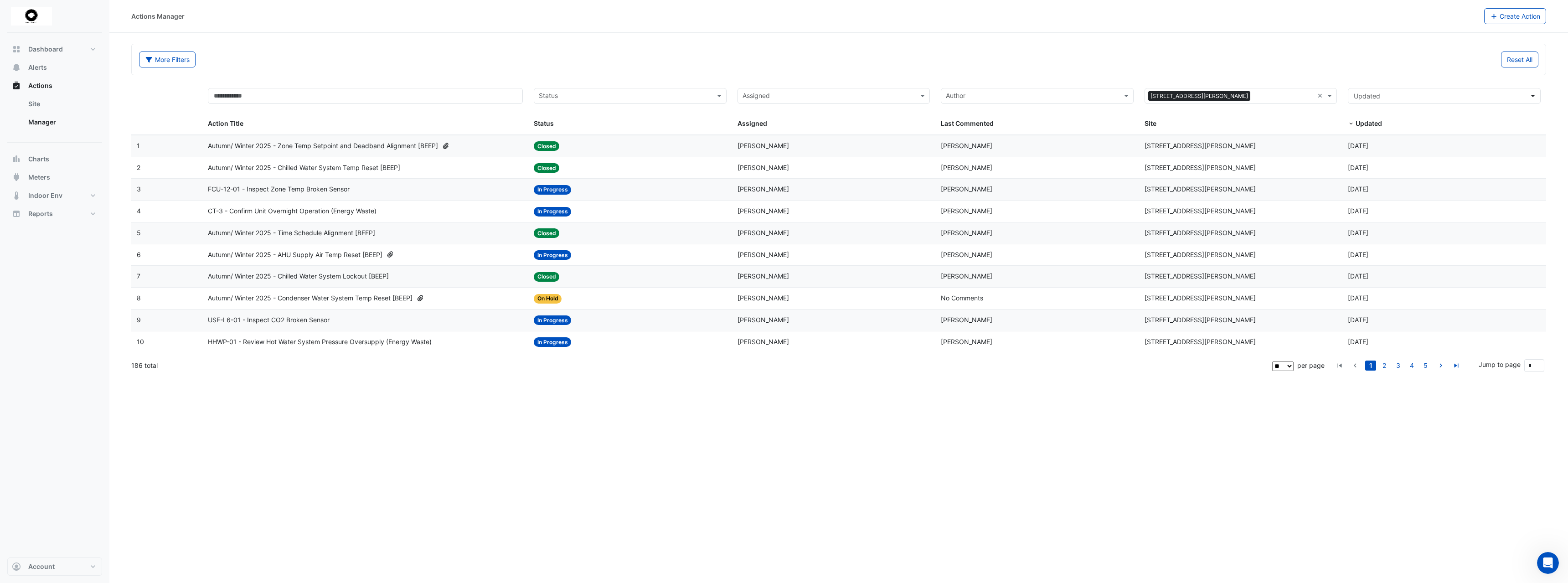 click on "Actions Manager
Create Action
More Filters
Reset All
Status
Assigned
Sites × [STREET_ADDRESS][PERSON_NAME] ×
Action Title
Status
Status
Assigned
Assigned
×" 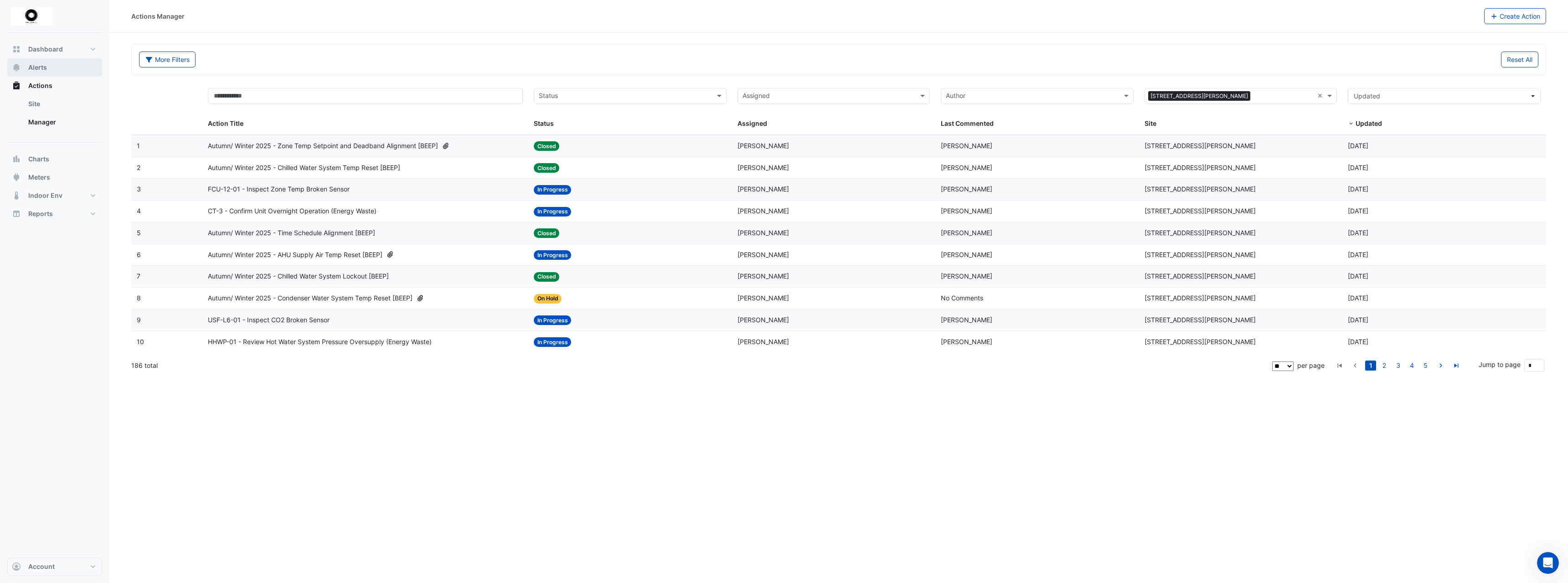 click on "Alerts" at bounding box center [55, 67] 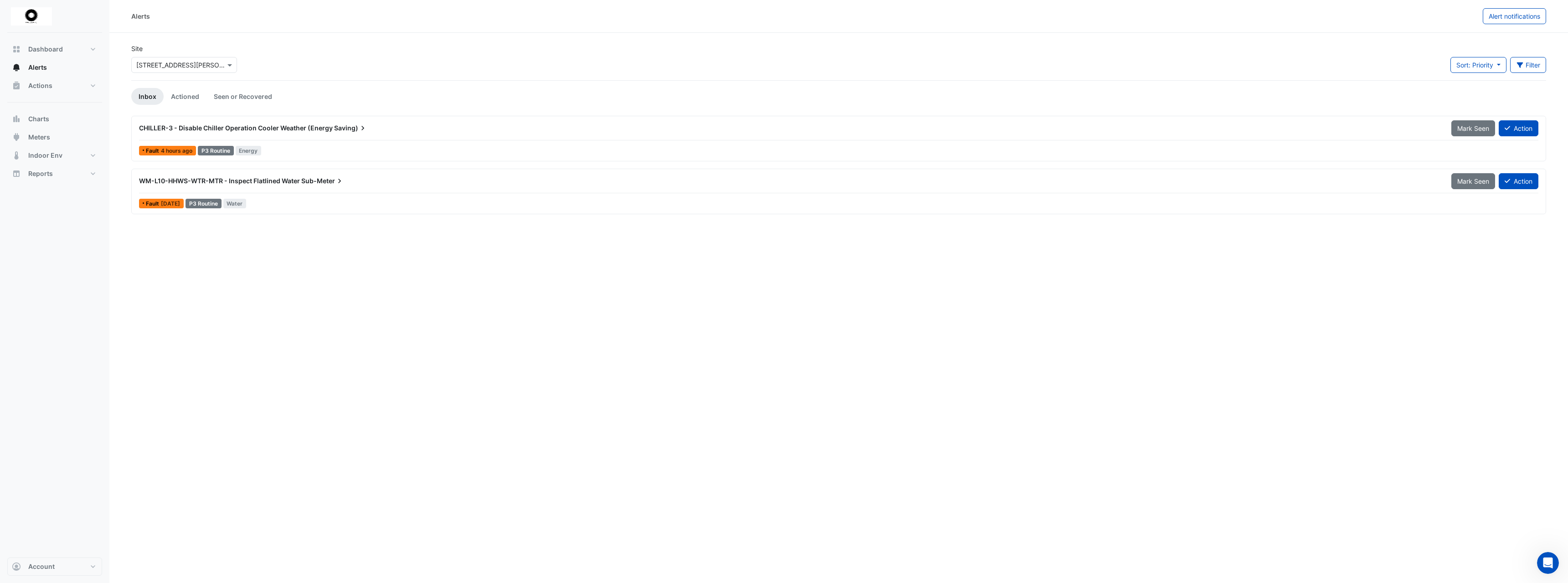 click on "CHILLER-3 - Disable Chiller Operation Cooler Weather (Energy" at bounding box center (236, 128) 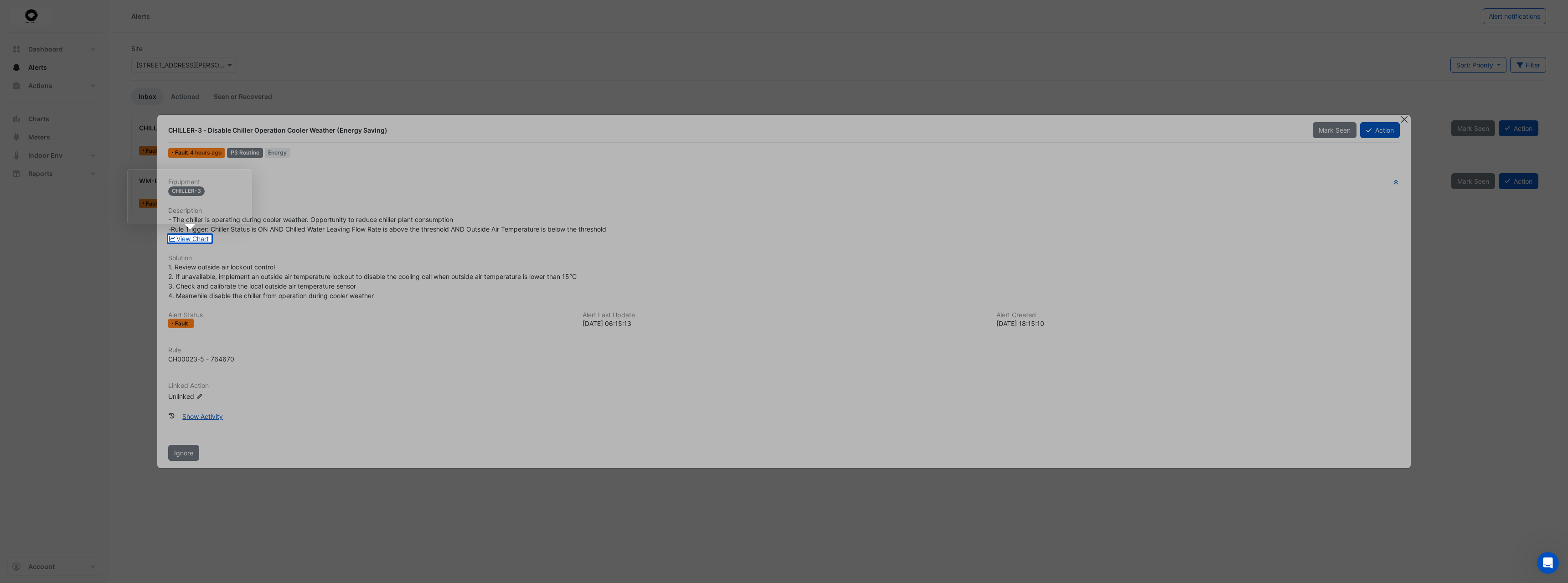 scroll, scrollTop: 0, scrollLeft: 0, axis: both 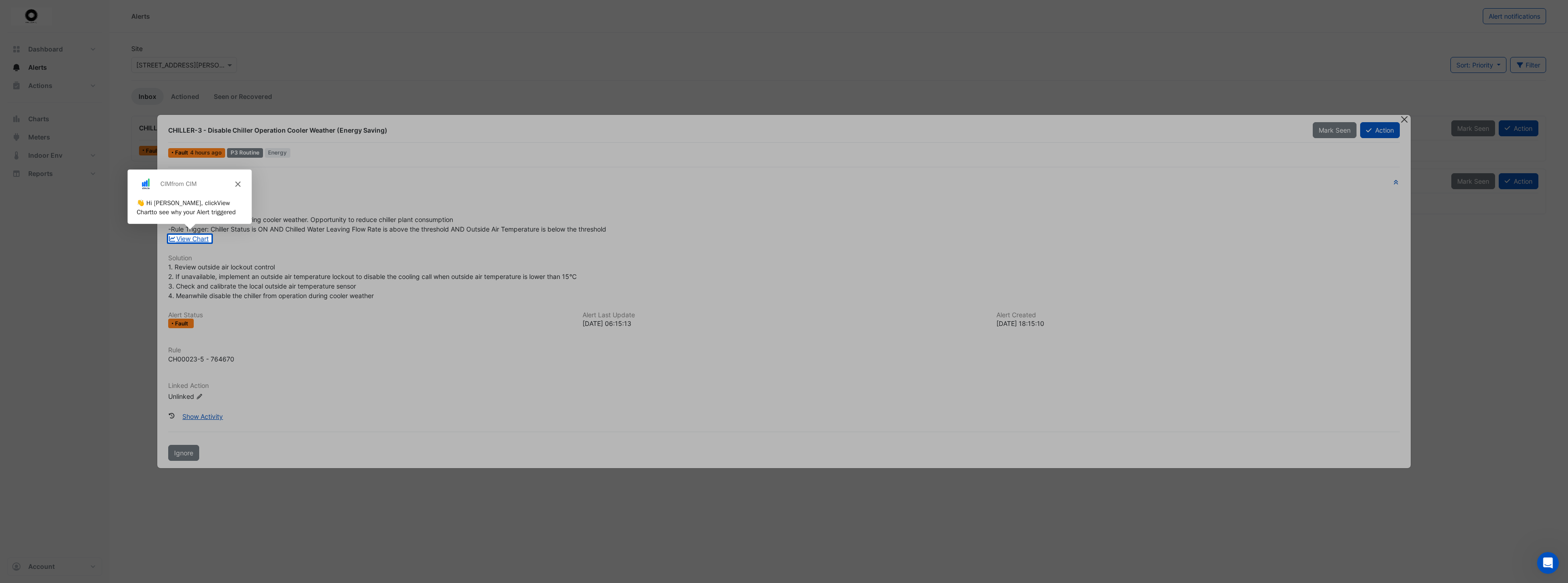 click at bounding box center [784, 117] 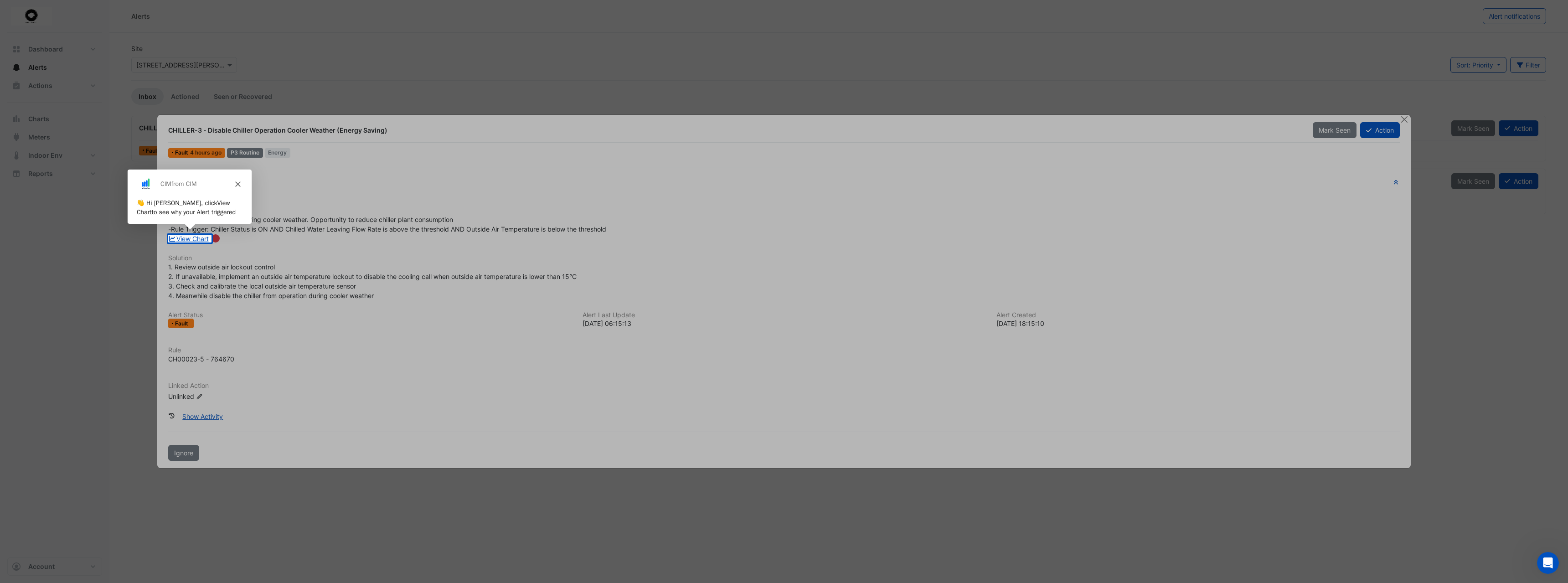 click on "CIM  from CIM" at bounding box center [189, 183] 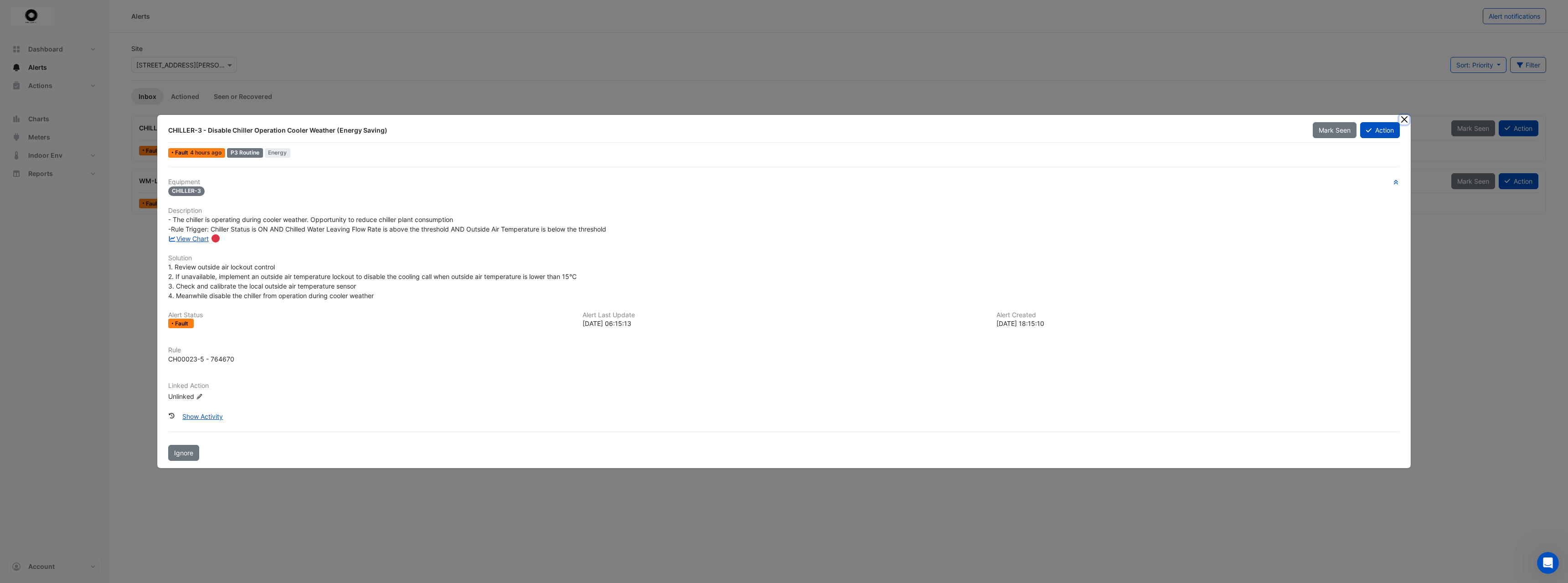 click 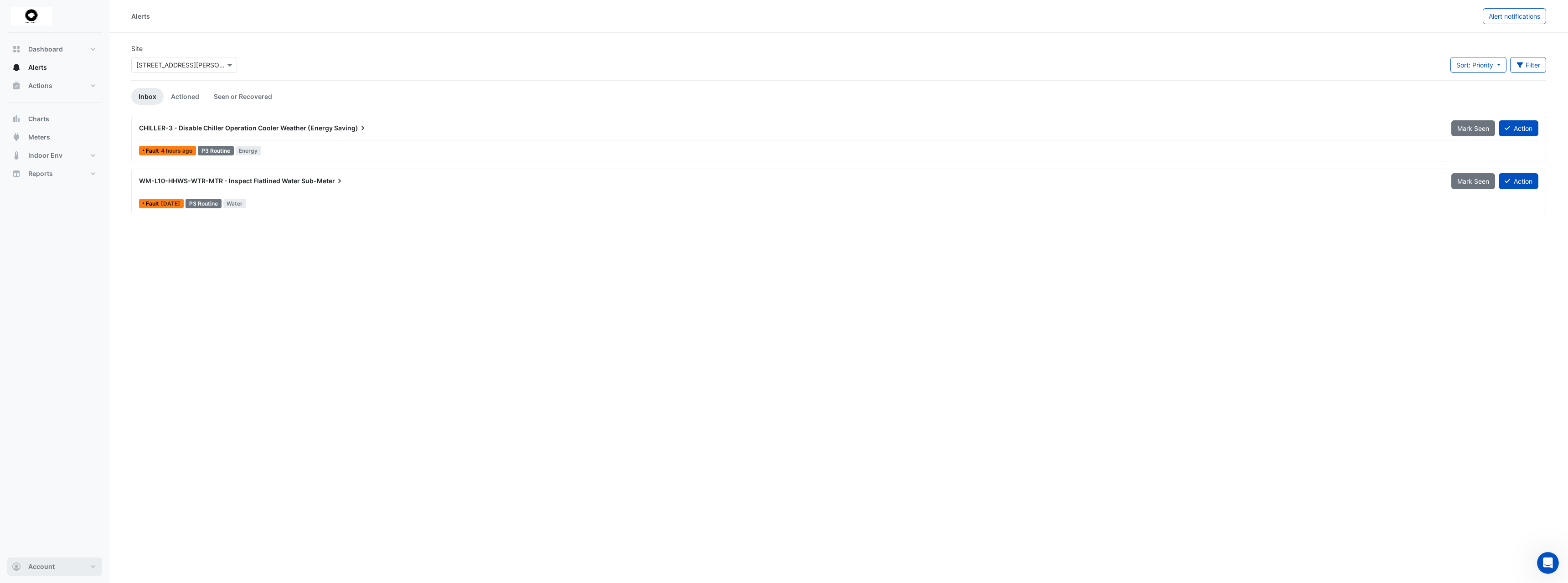 click on "Account" at bounding box center [55, 567] 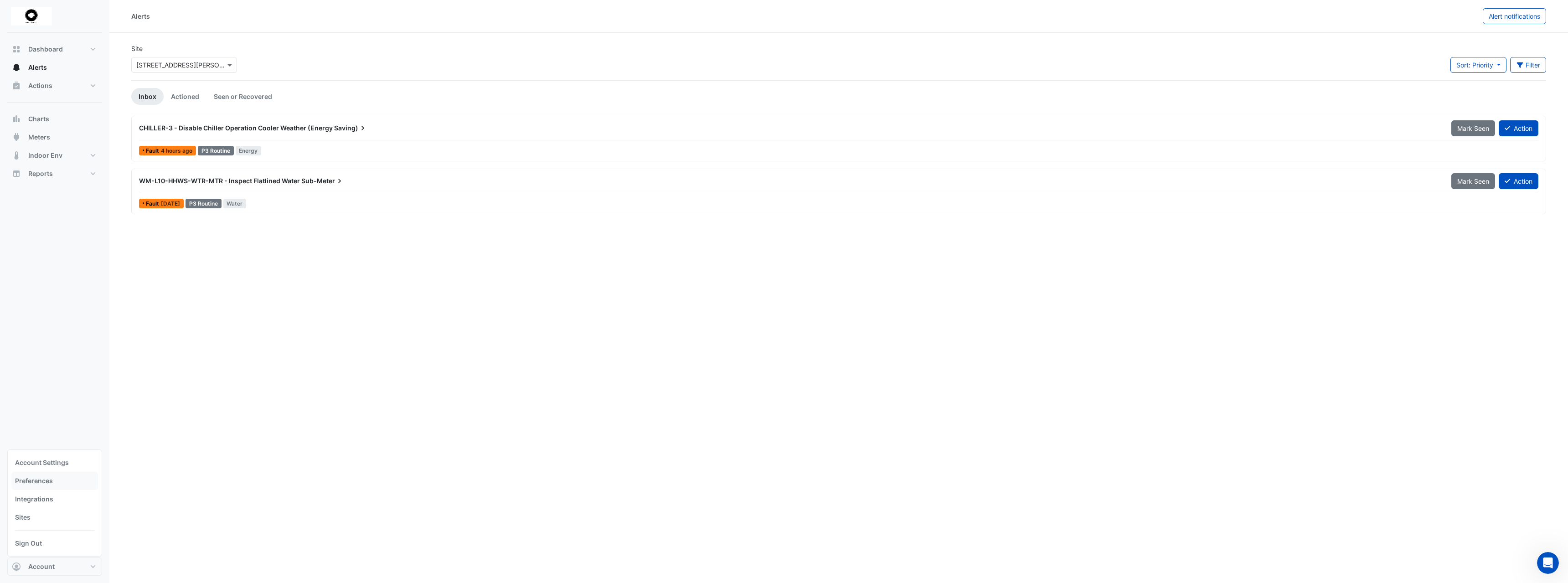 click on "Preferences" at bounding box center [55, 481] 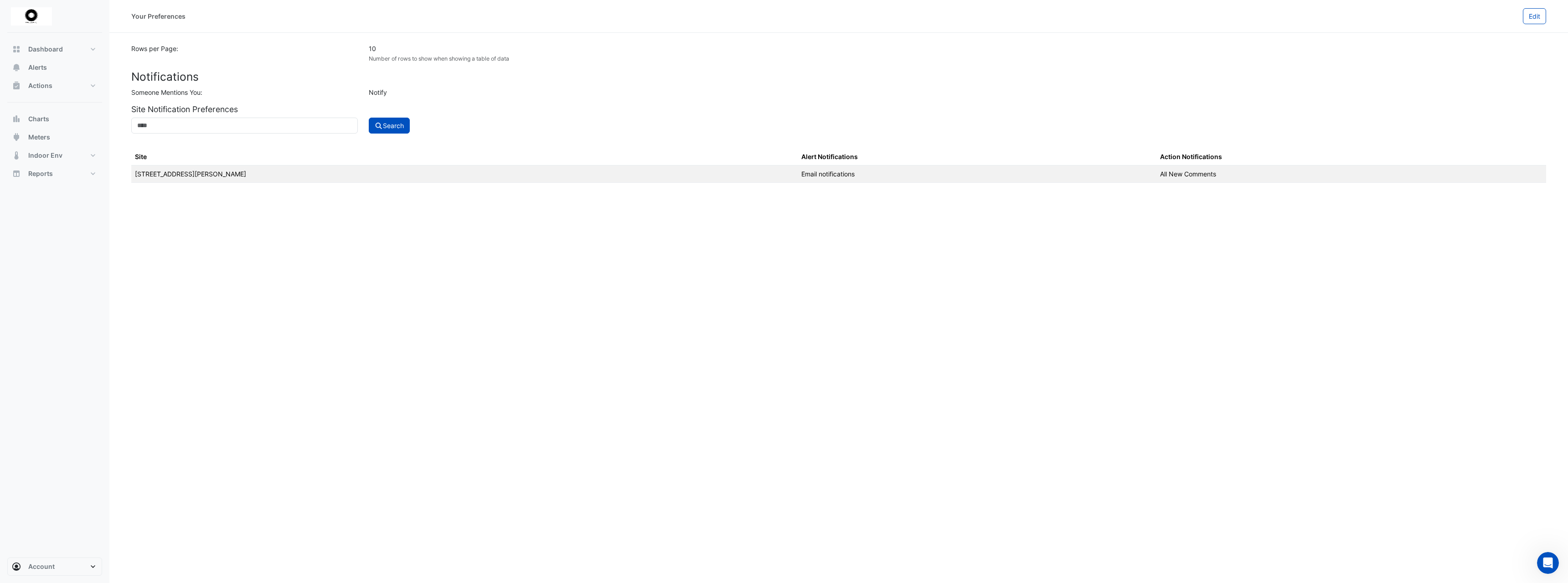 click on "Email notifications" 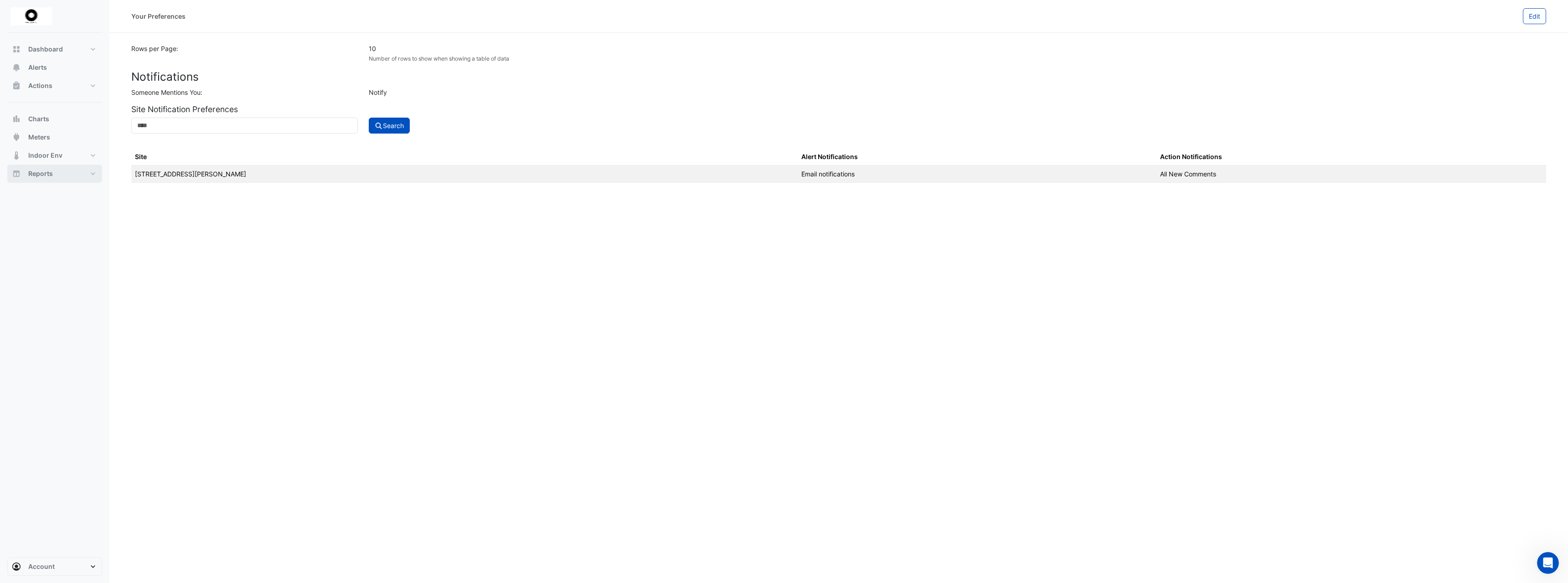 click on "Reports" at bounding box center (55, 174) 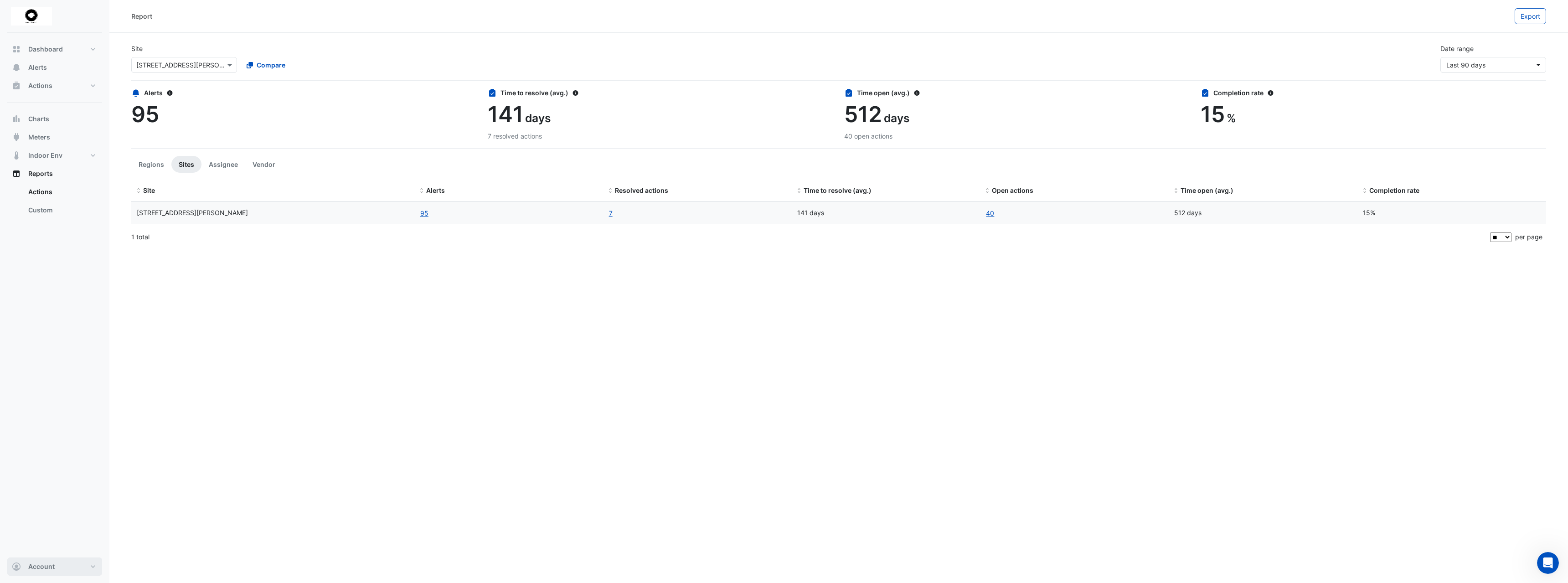 click on "Account" at bounding box center [55, 567] 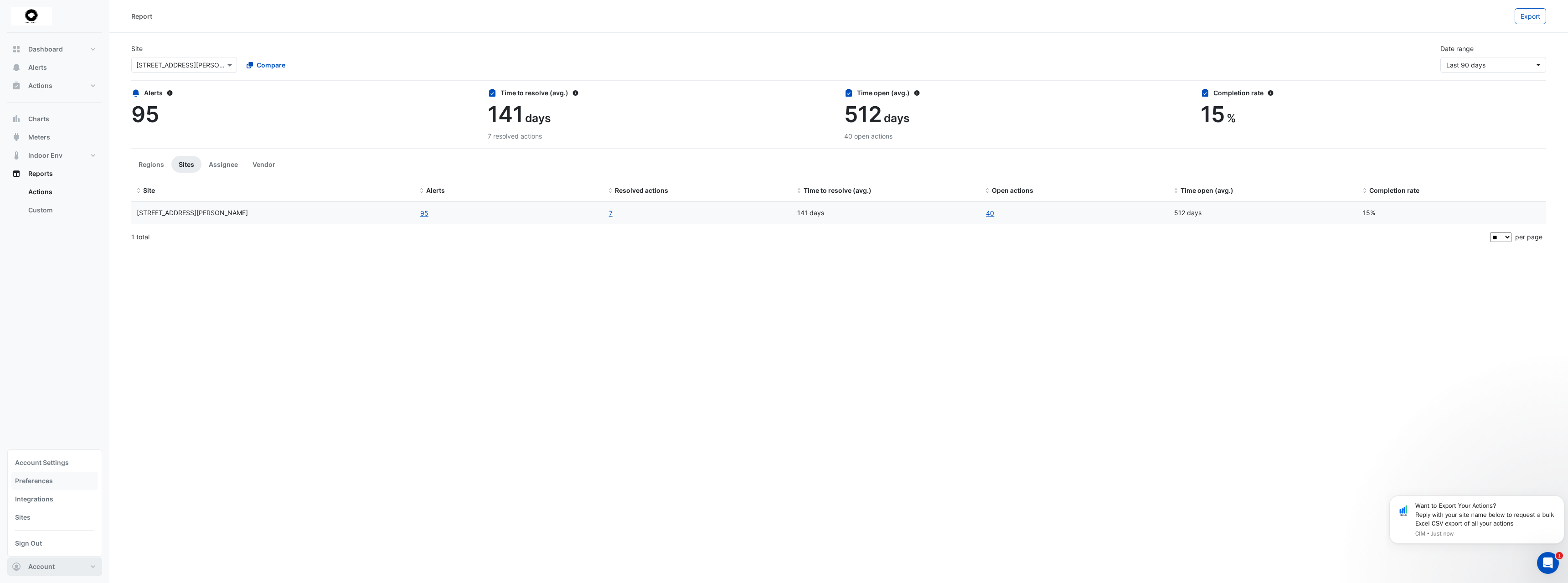 scroll, scrollTop: 0, scrollLeft: 0, axis: both 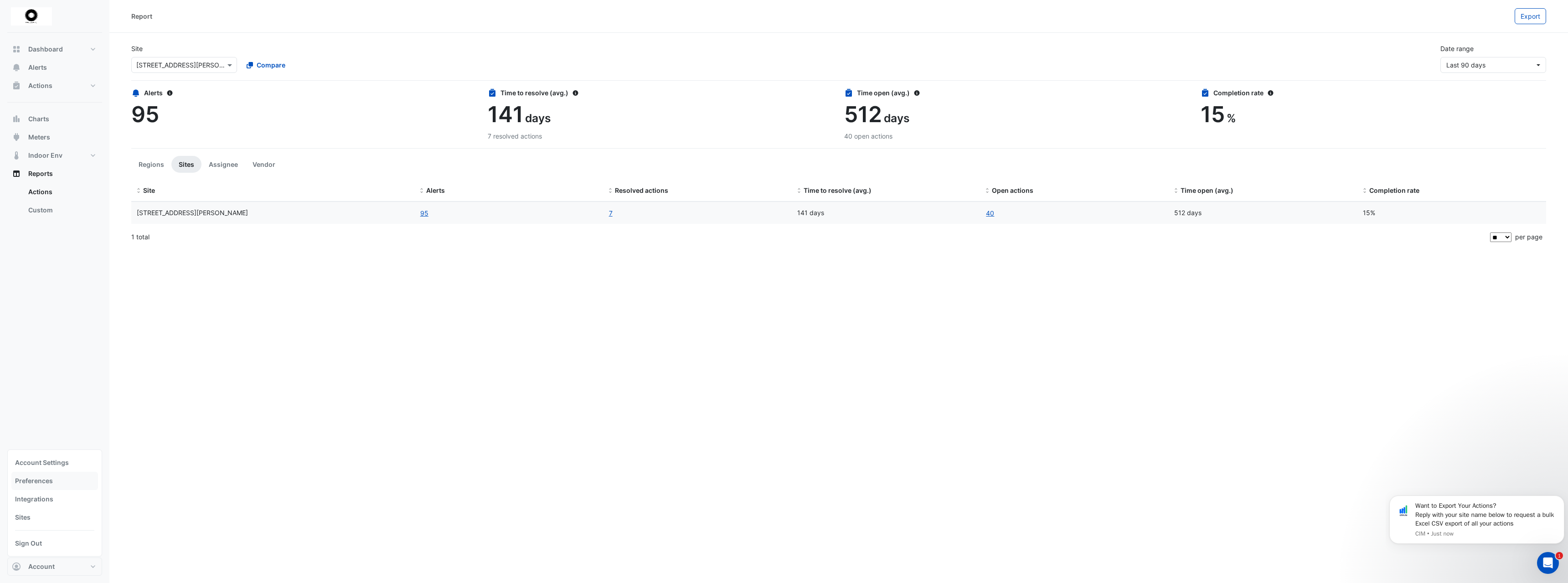 click on "Preferences" at bounding box center [55, 481] 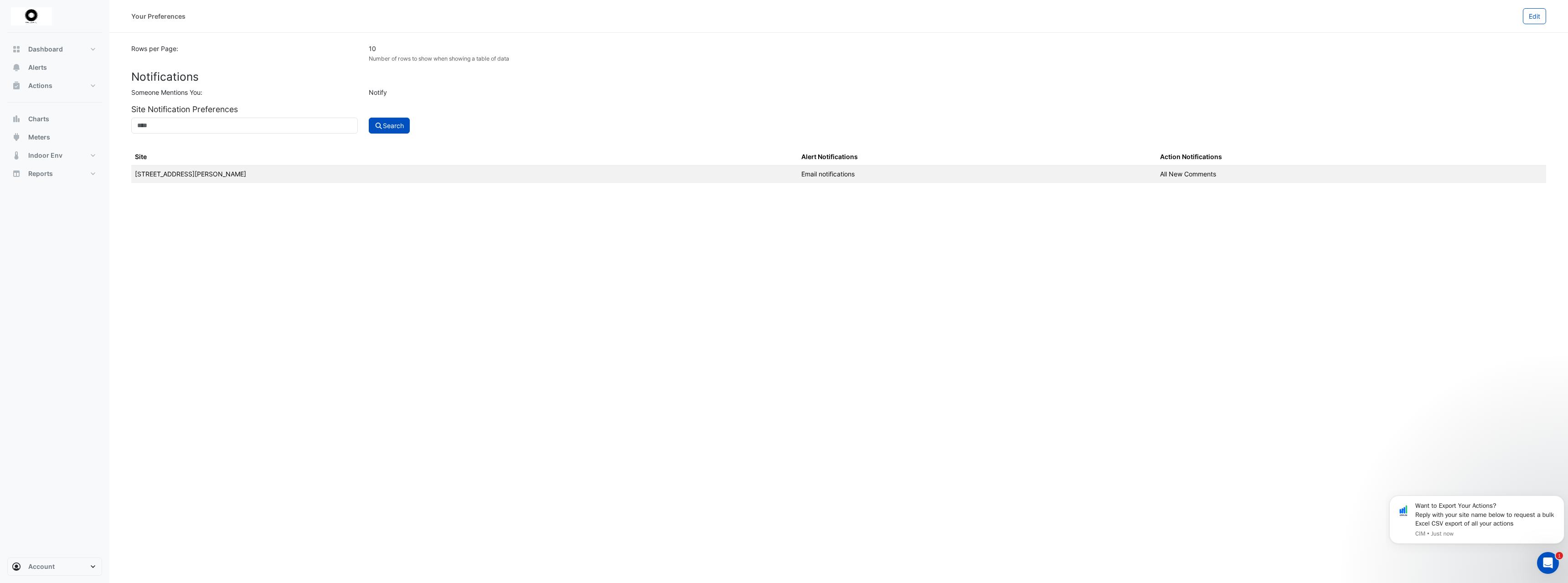click on "[STREET_ADDRESS][PERSON_NAME]" 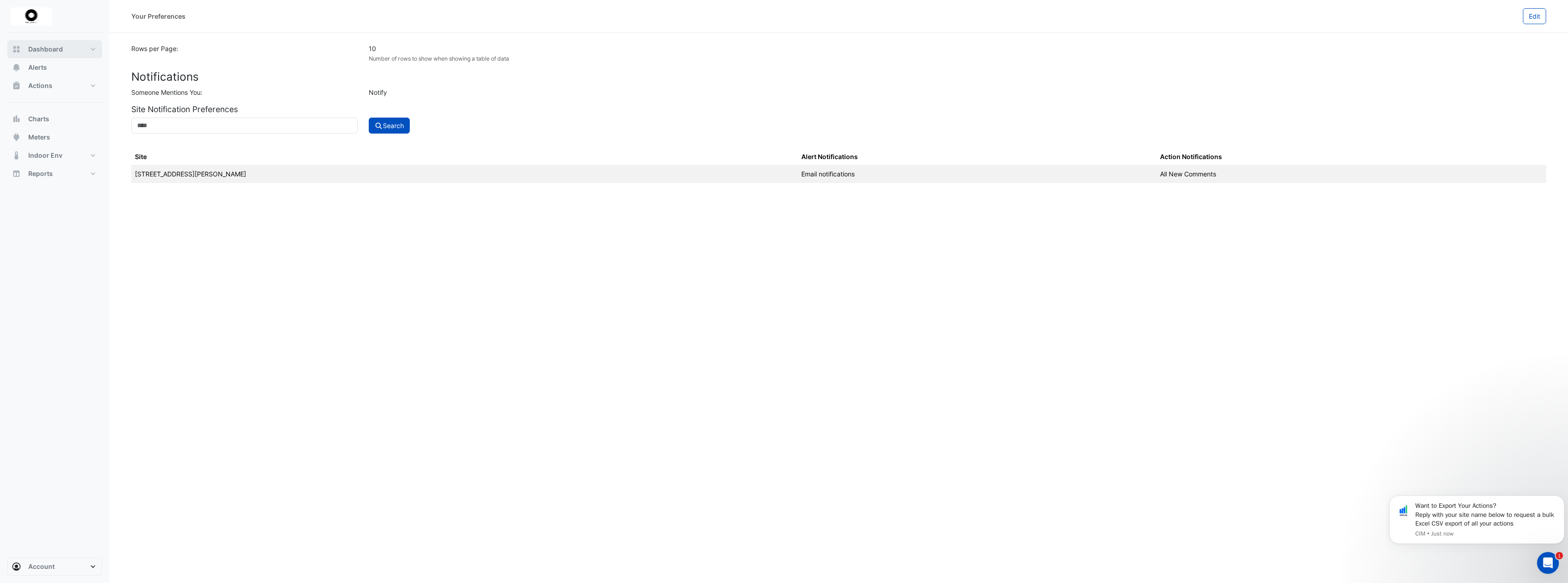 click on "Dashboard" at bounding box center [46, 49] 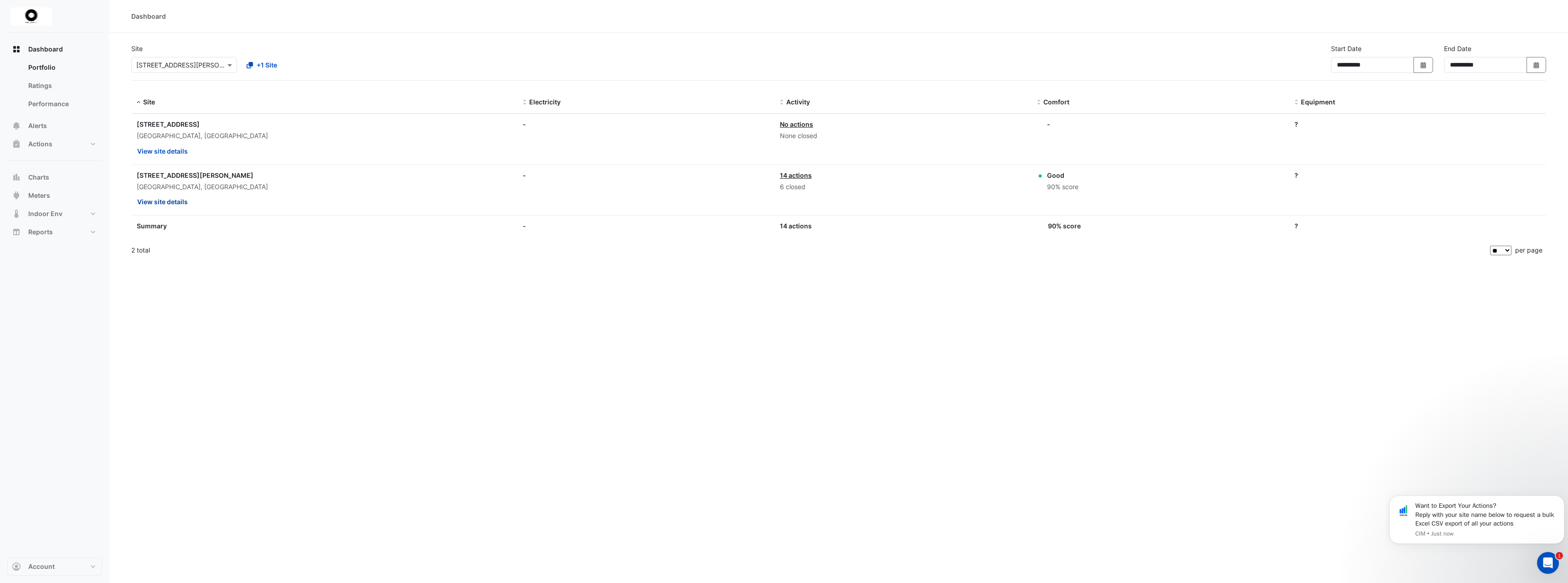 click on "View site details" 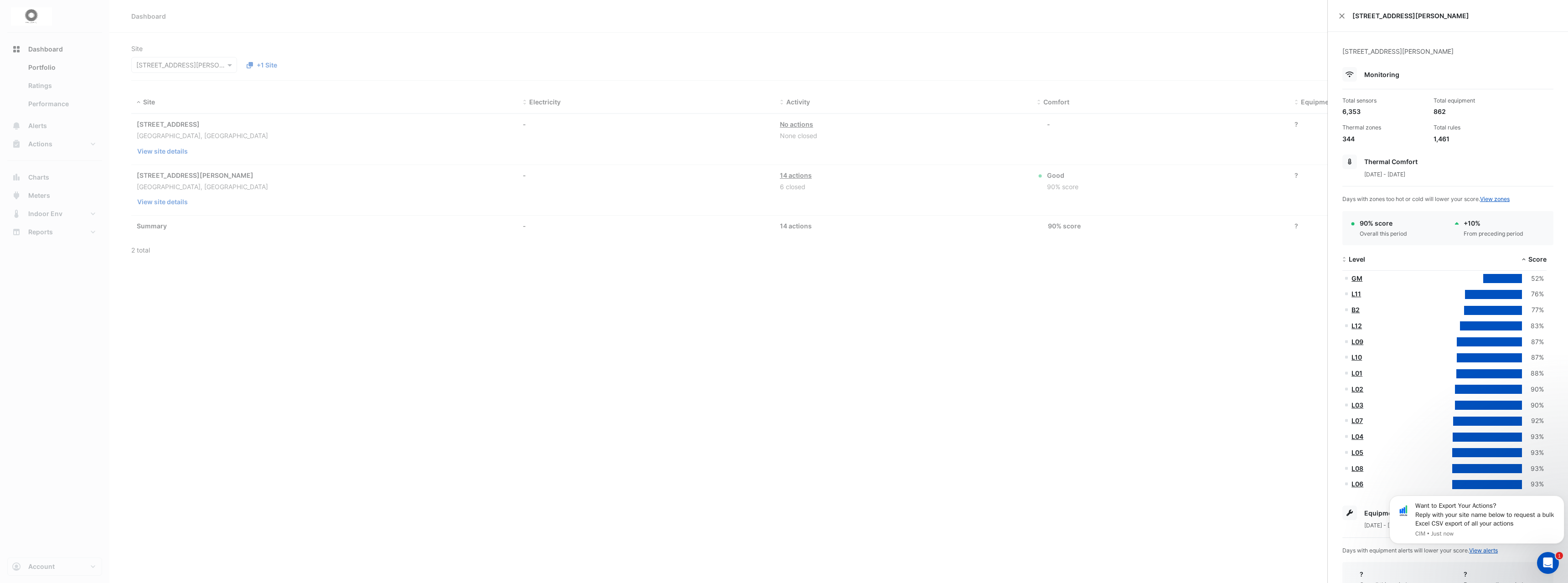 click 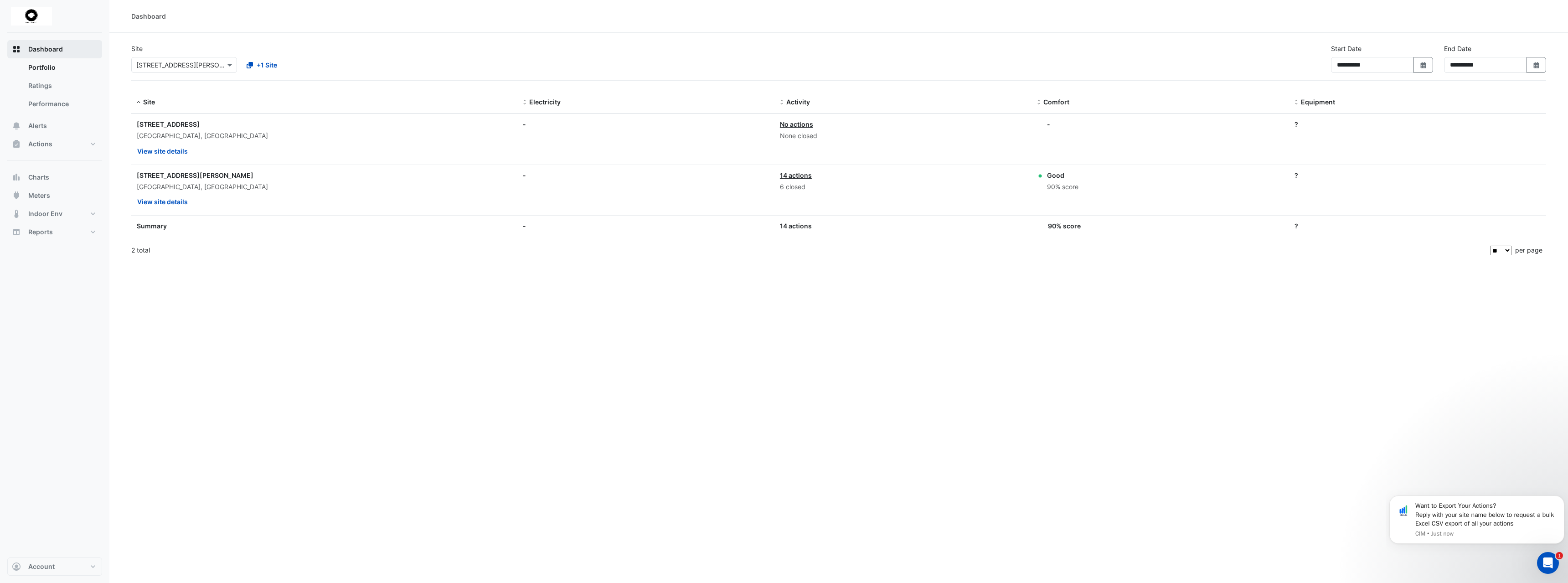 click 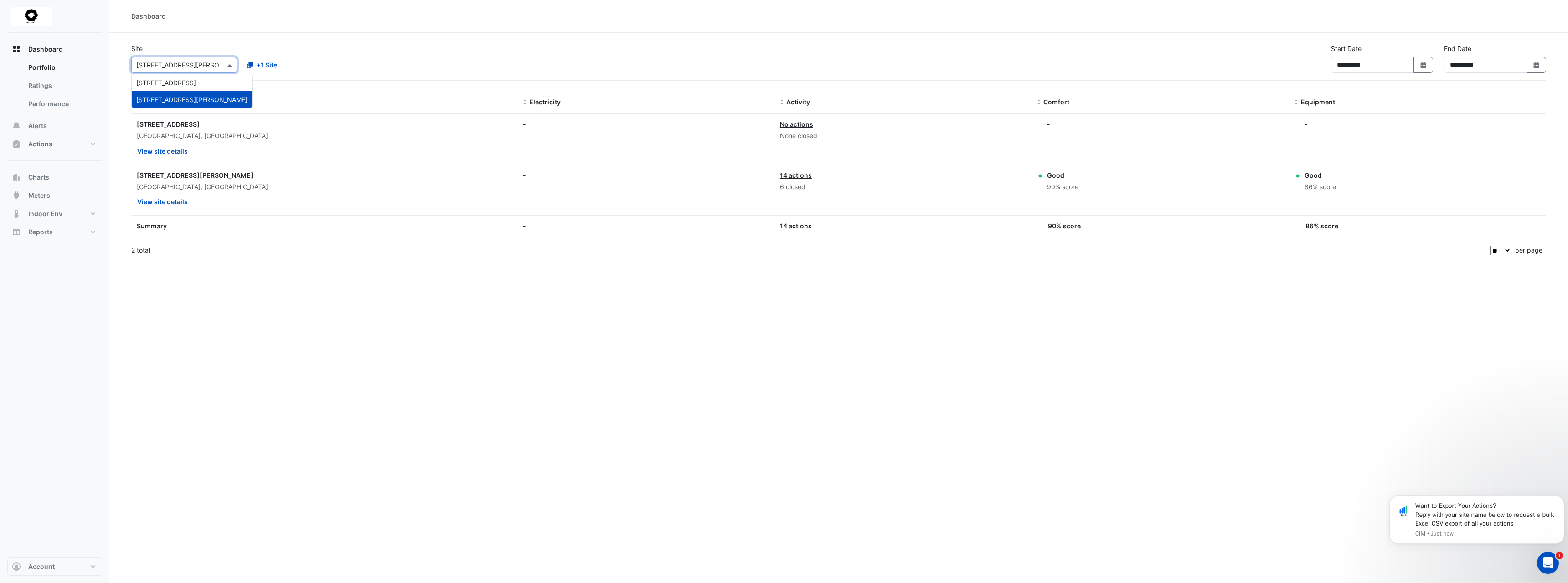 click at bounding box center [231, 65] 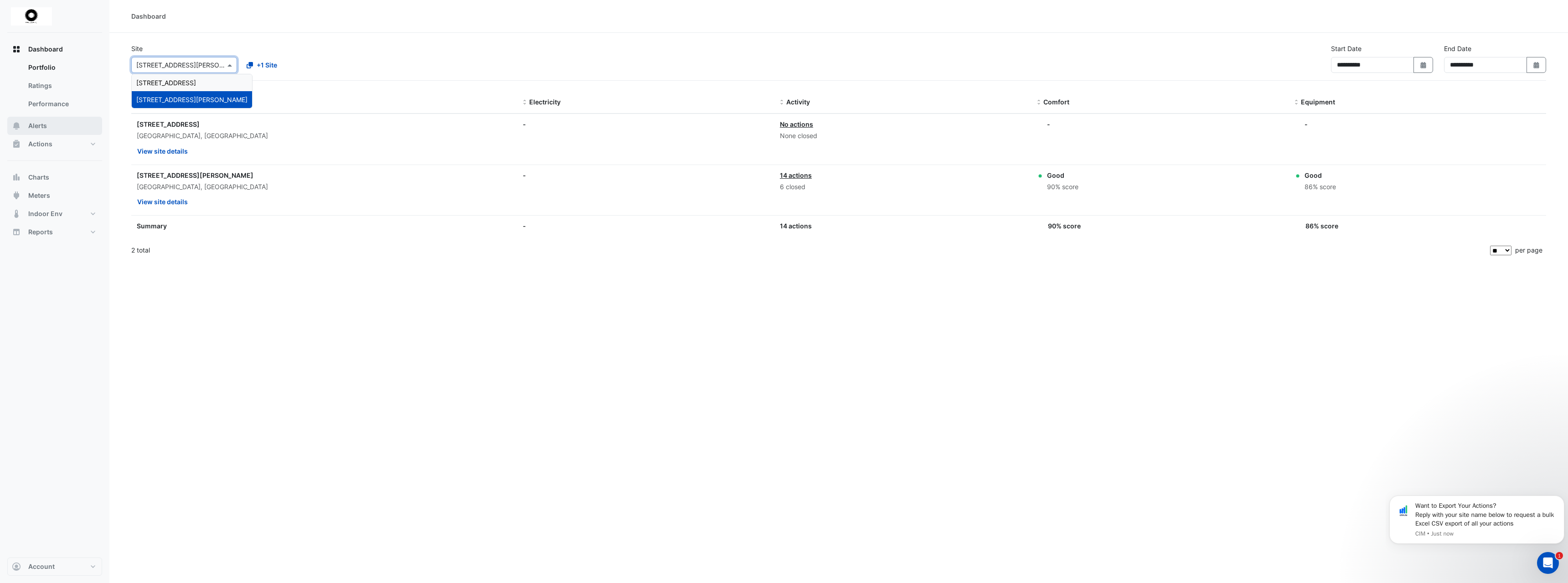 click on "Alerts" at bounding box center (37, 126) 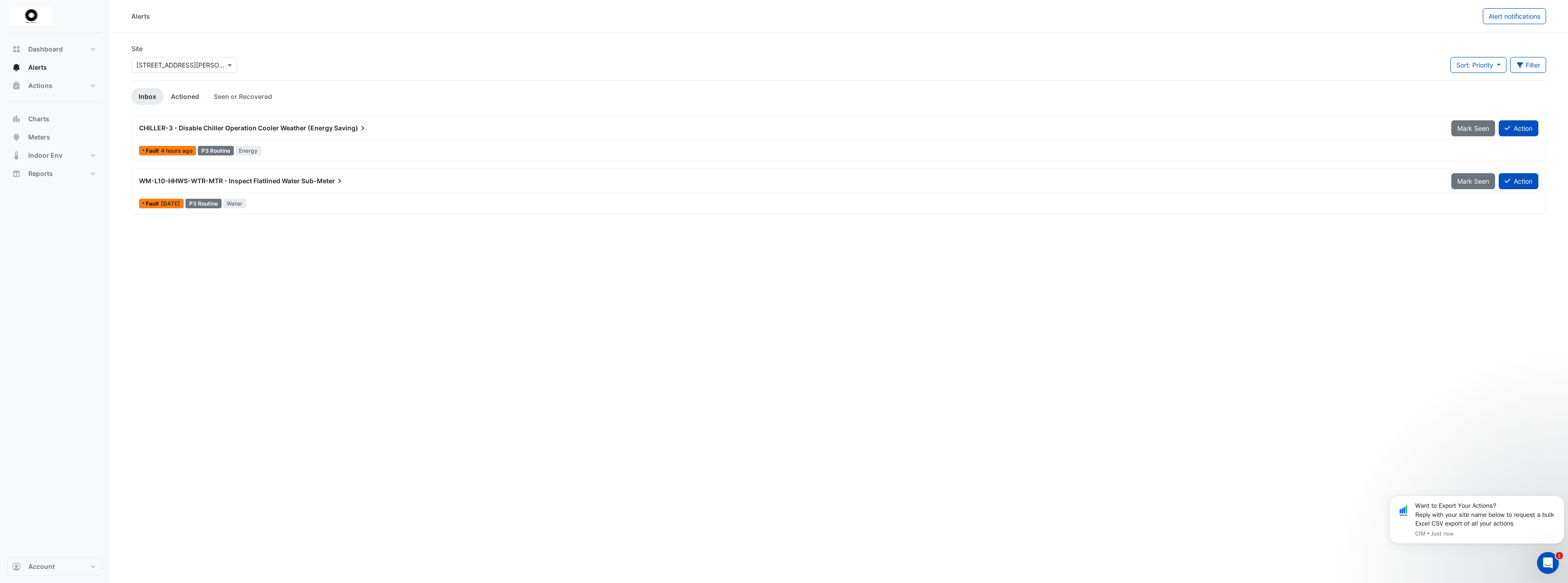 click on "Actioned" at bounding box center [185, 96] 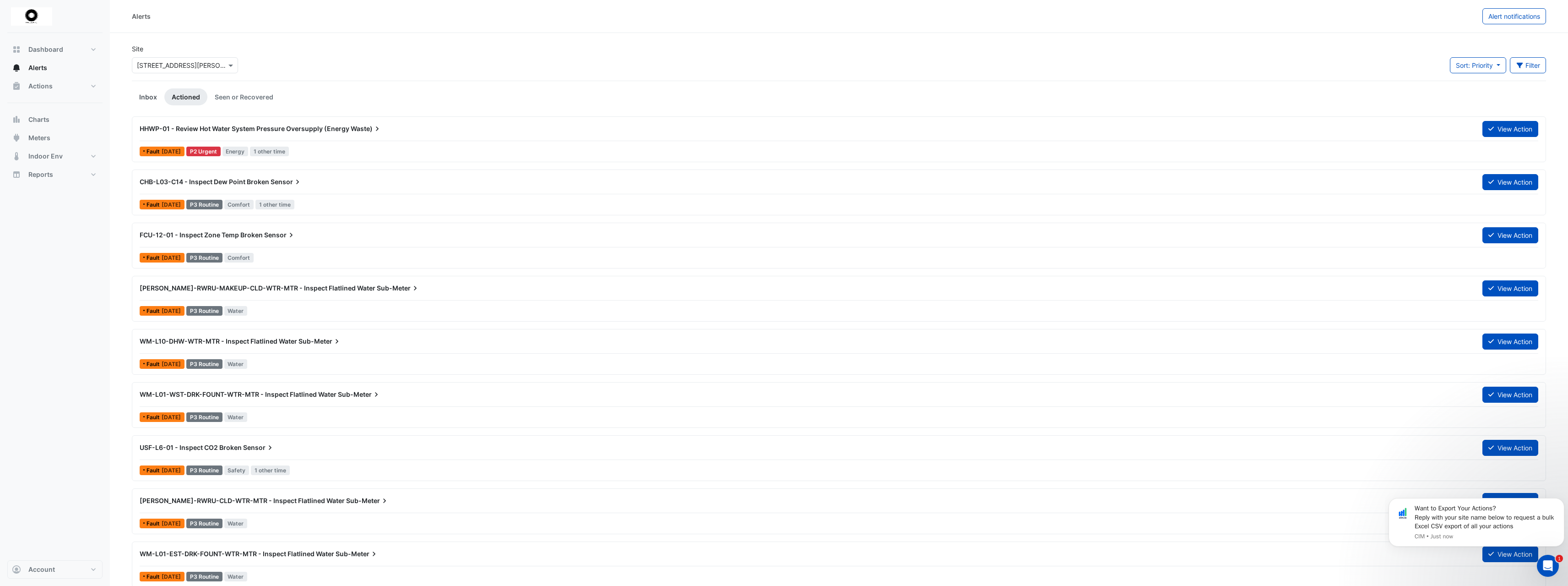 click on "Inbox" at bounding box center (148, 97) 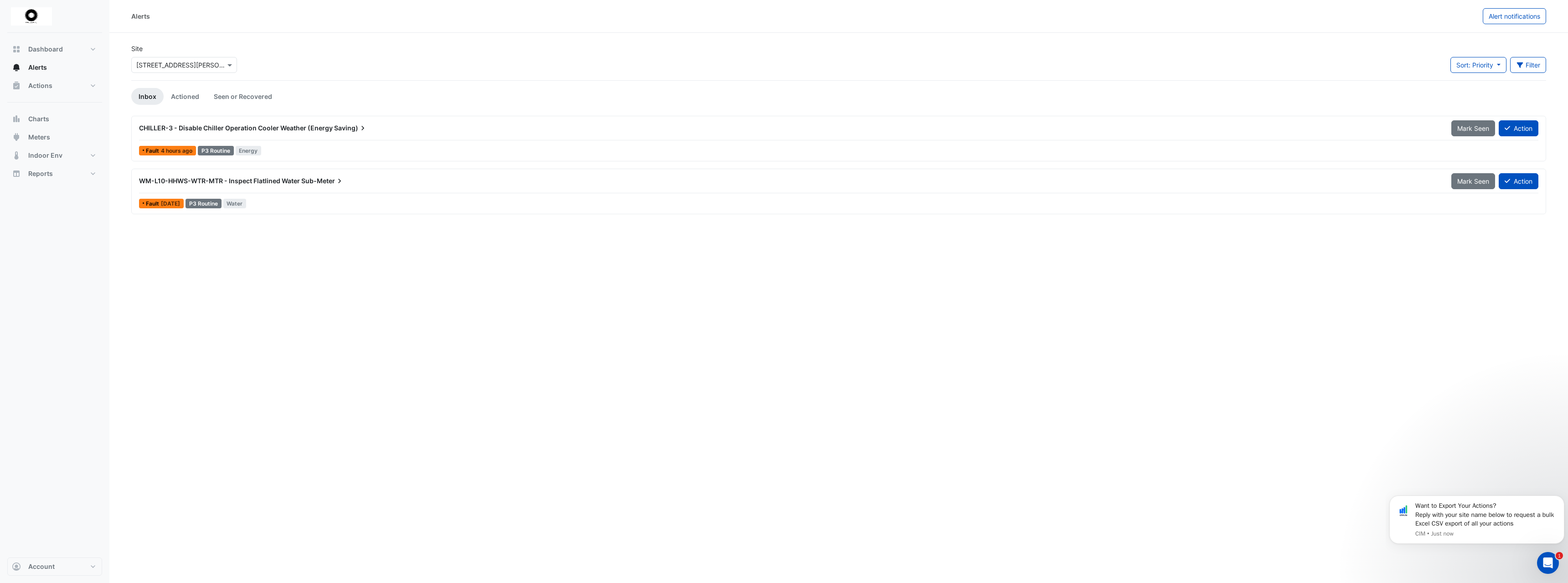 click on "WM-L10-HHWS-WTR-MTR - Inspect Flatlined Water" at bounding box center (219, 181) 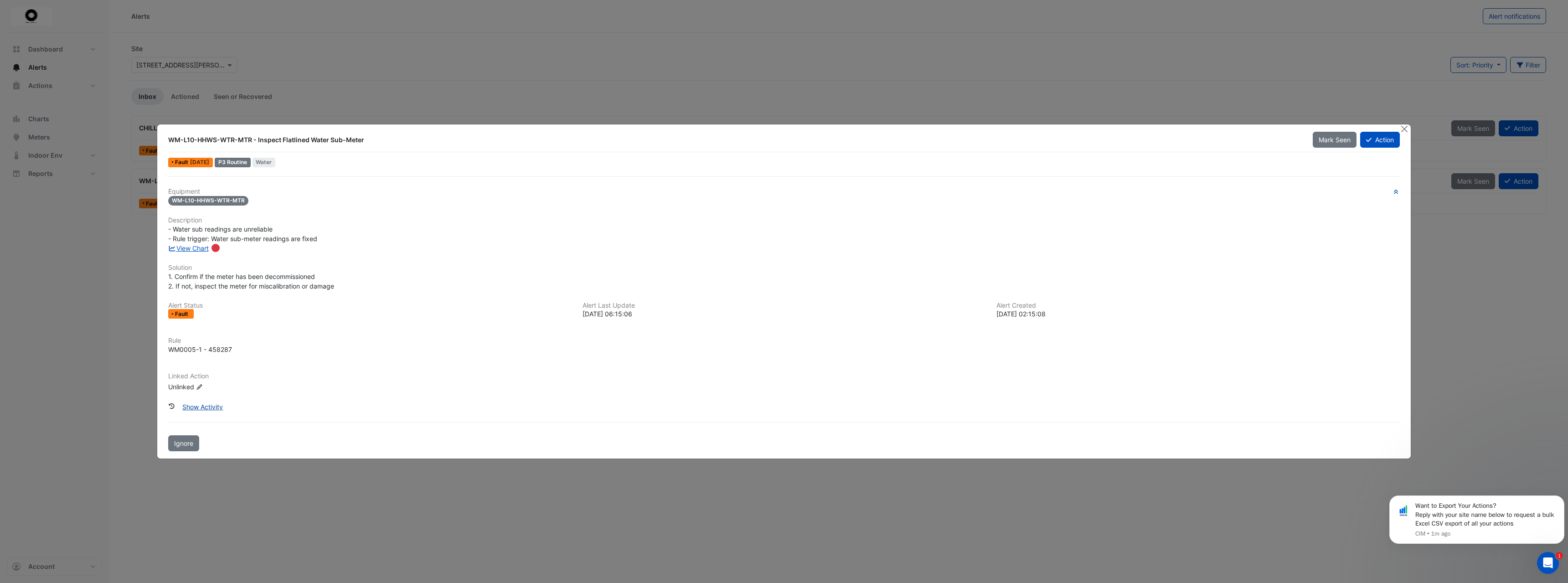 click on "Show Activity" 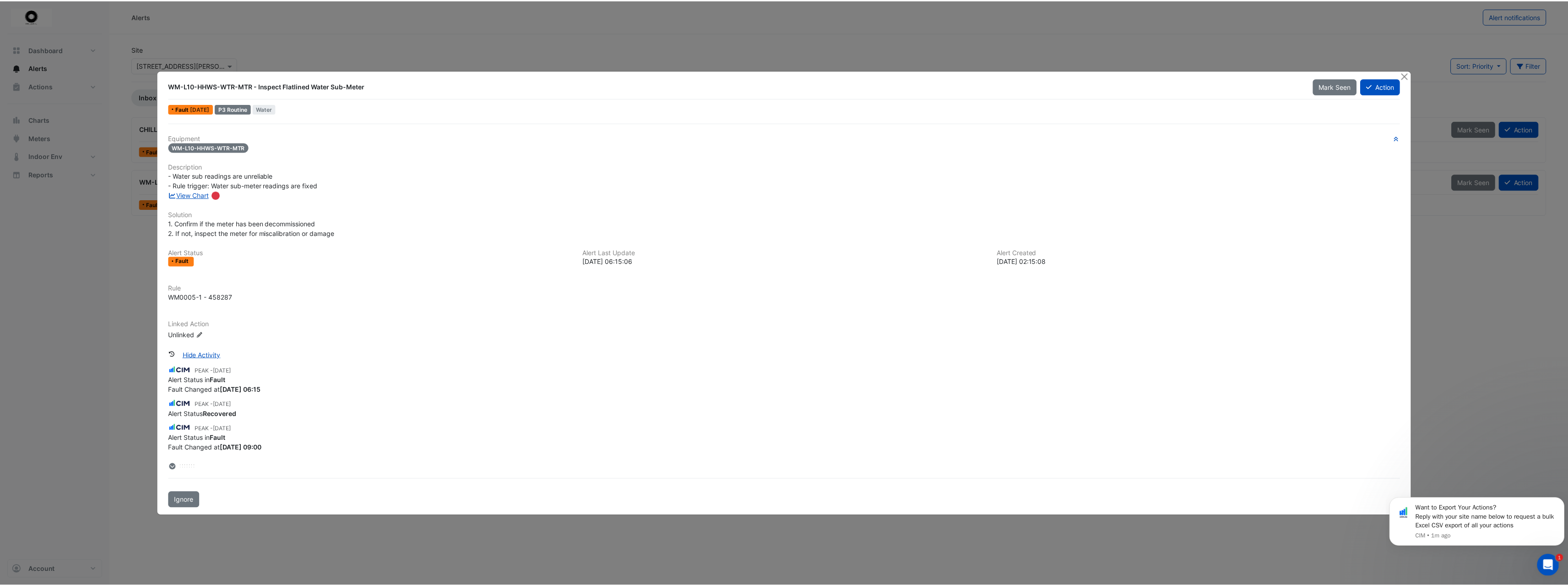 scroll, scrollTop: 0, scrollLeft: 0, axis: both 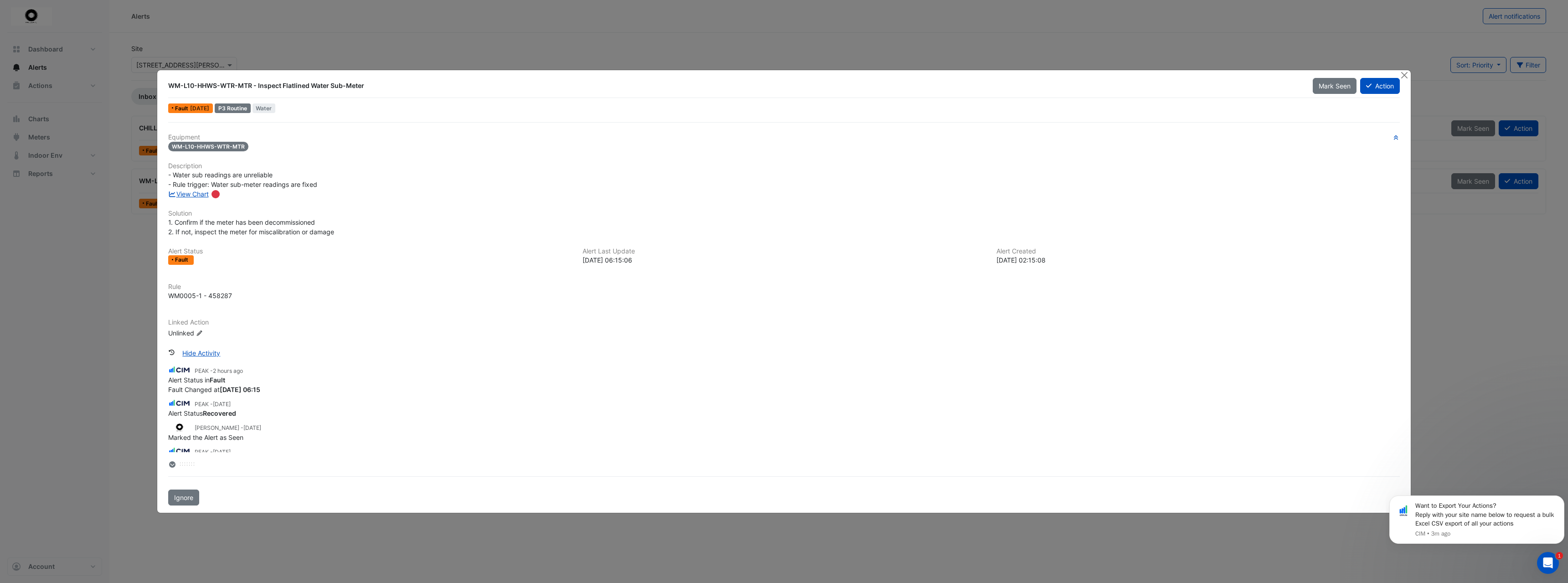 click on "WM-L10-HHWS-WTR-MTR - Inspect Flatlined Water Sub-Meter
Mark Seen
Action
Fault
[DATE]
P3 Routine
Water
Equipment
WM-L10-HHWS-WTR-MTR
Description" 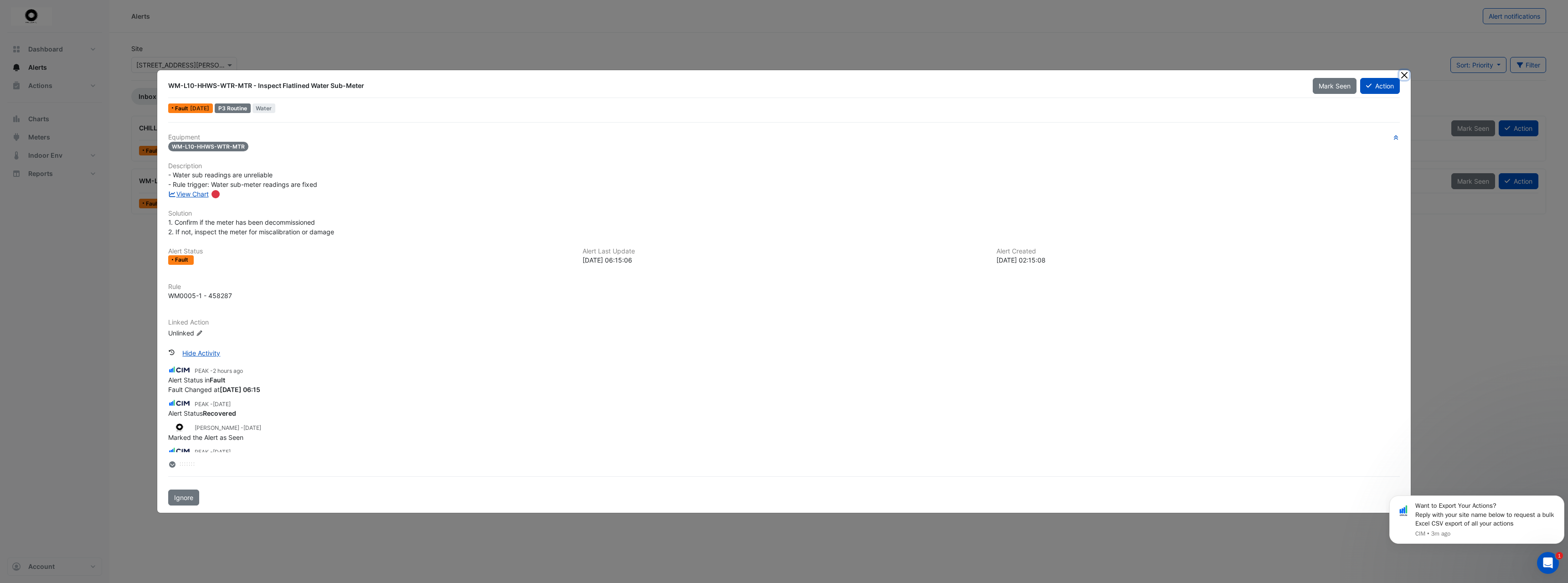 click 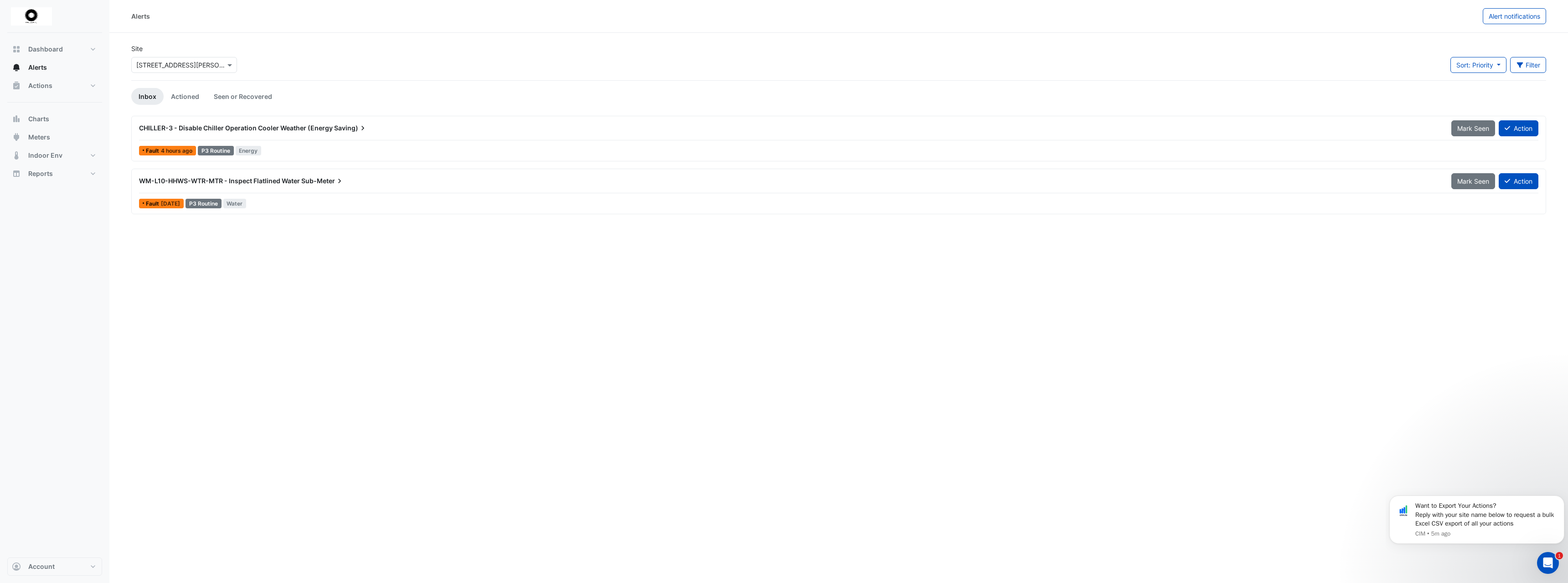 click on "Saving)" at bounding box center (351, 128) 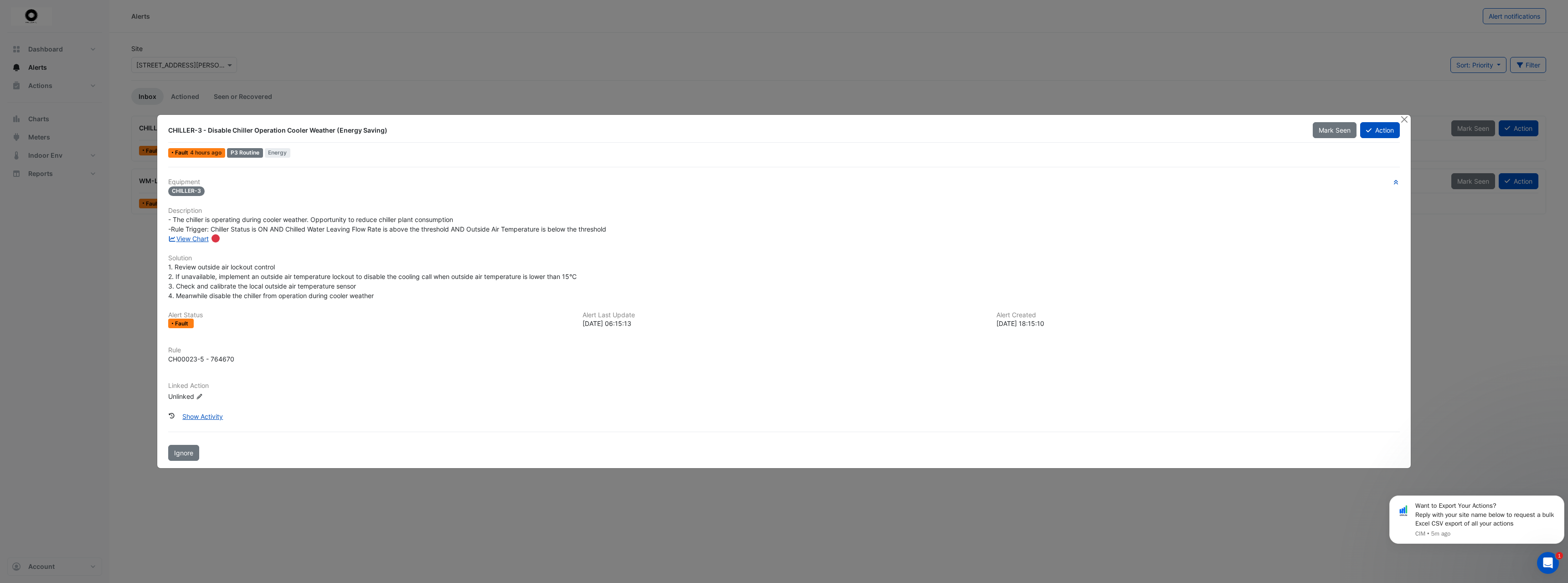 click on "CHILLER-3 - Disable Chiller Operation Cooler Weather (Energy Saving)
Mark Seen
Action
Fault
4 hours ago
P3 Routine
Energy
Equipment
CHILLER-3
Description" 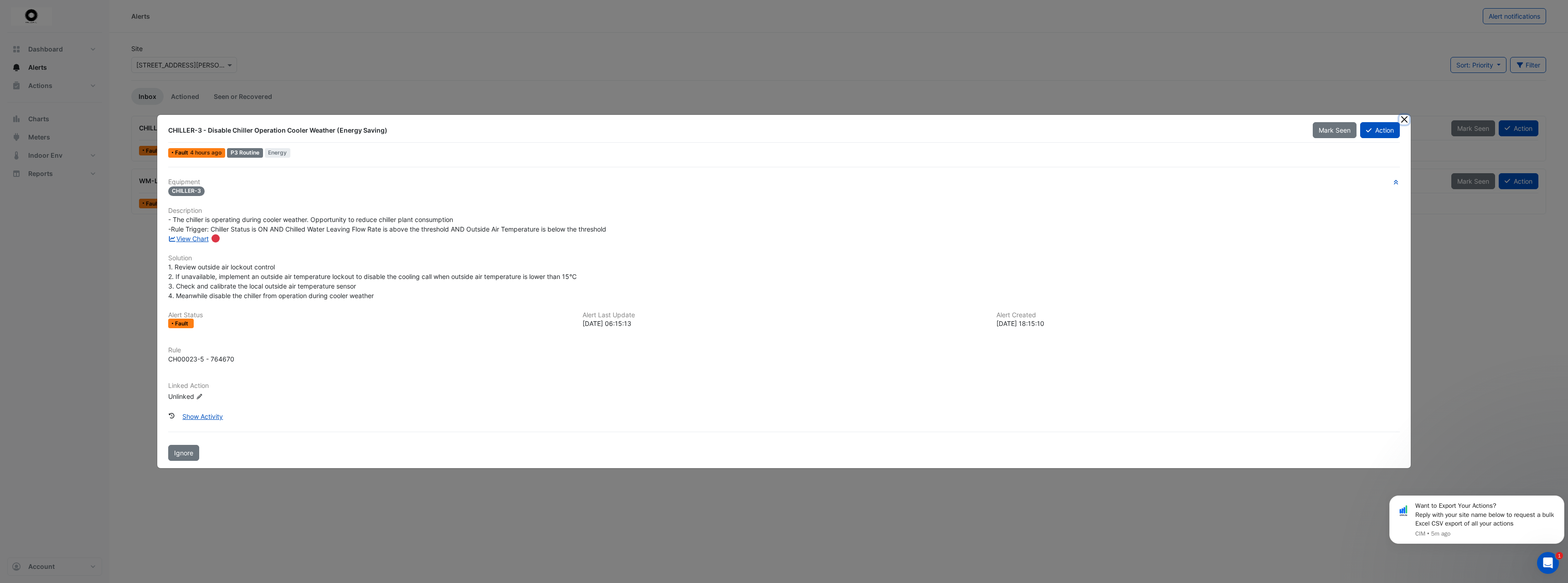 click 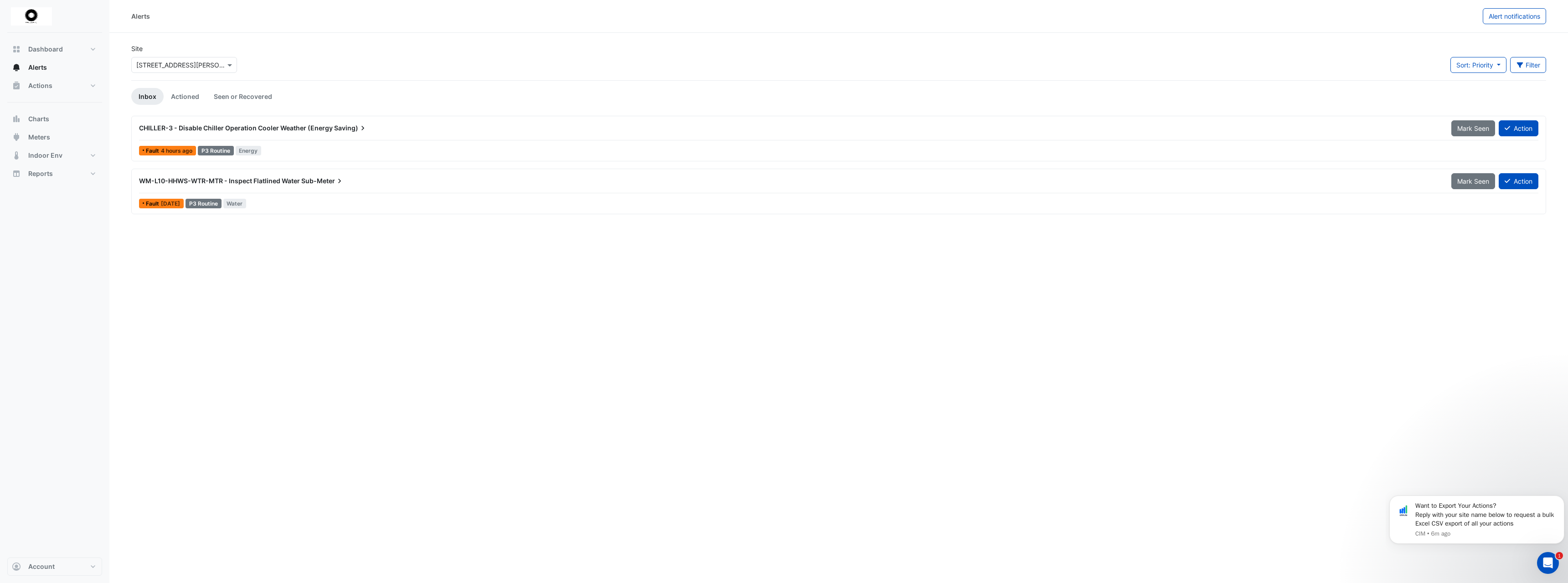 click on "WM-L10-HHWS-WTR-MTR - Inspect Flatlined Water
Sub-Meter" at bounding box center (789, 181) 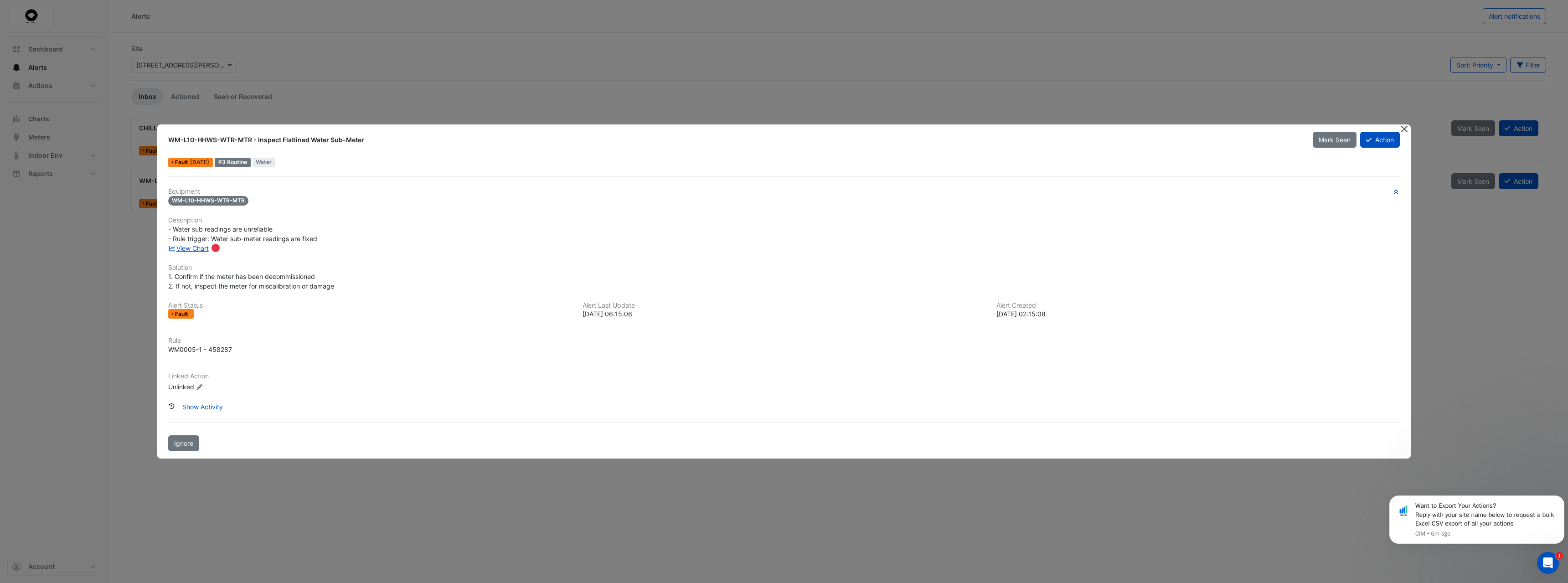 click 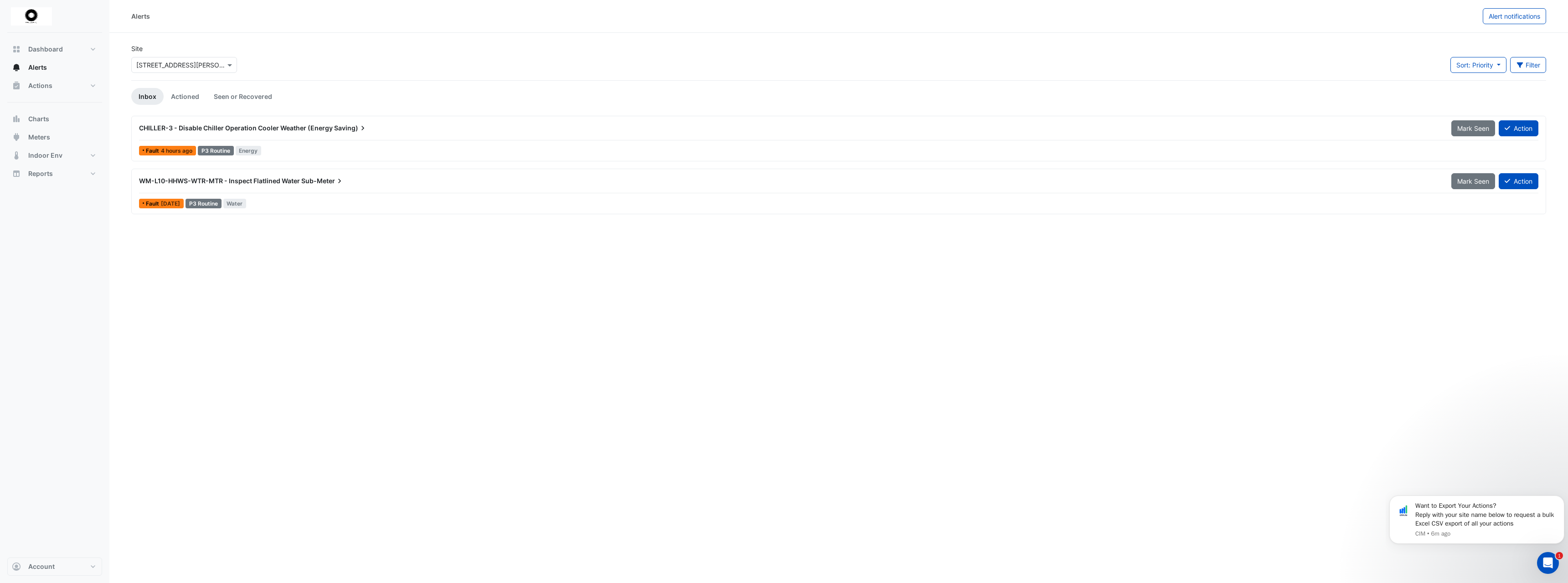 click on "Alerts
Alert notifications
Site
Select a Site × [STREET_ADDRESS][PERSON_NAME]
Sort: Priority
Priority
Updated
Filter
Title
Priority
Filter" 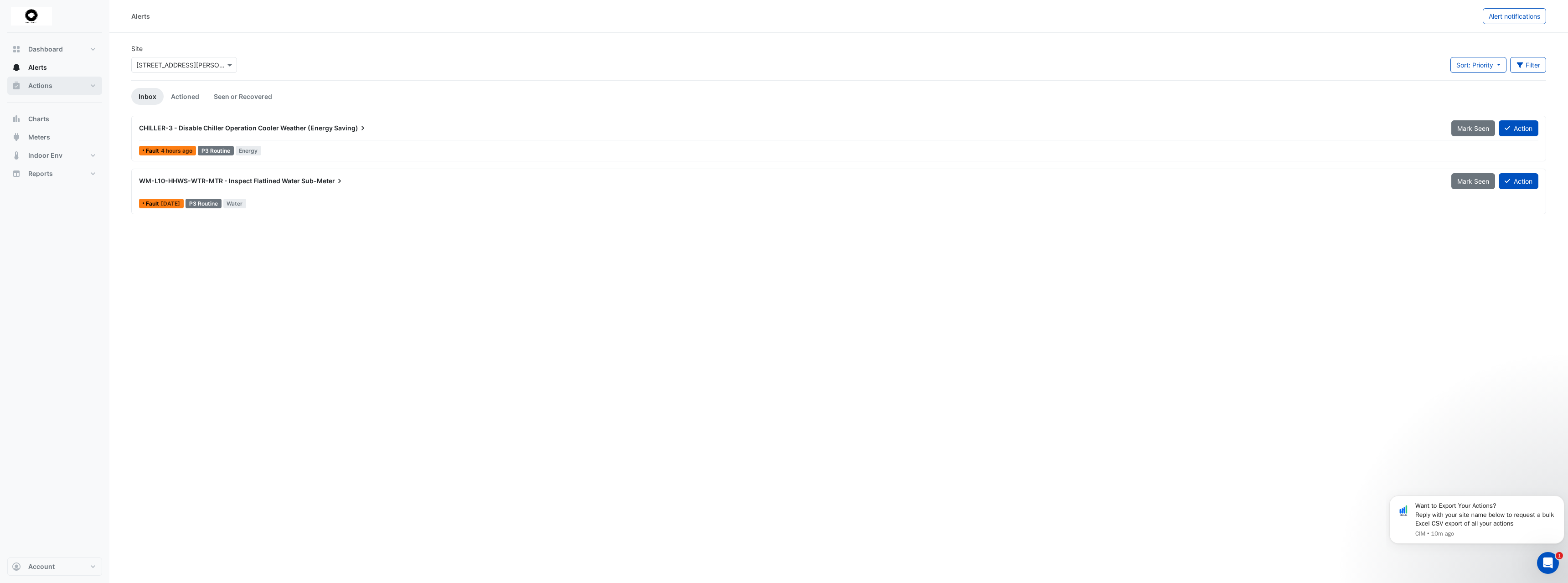 click on "Actions" at bounding box center [40, 86] 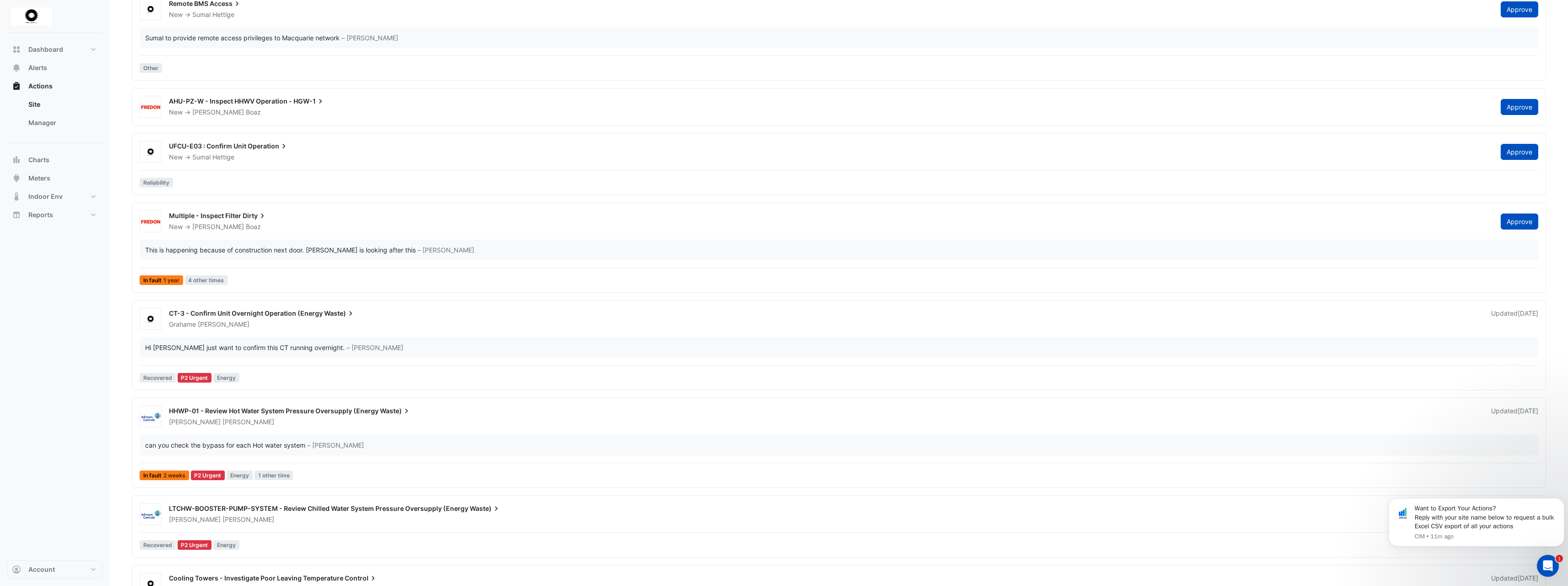 scroll, scrollTop: 0, scrollLeft: 0, axis: both 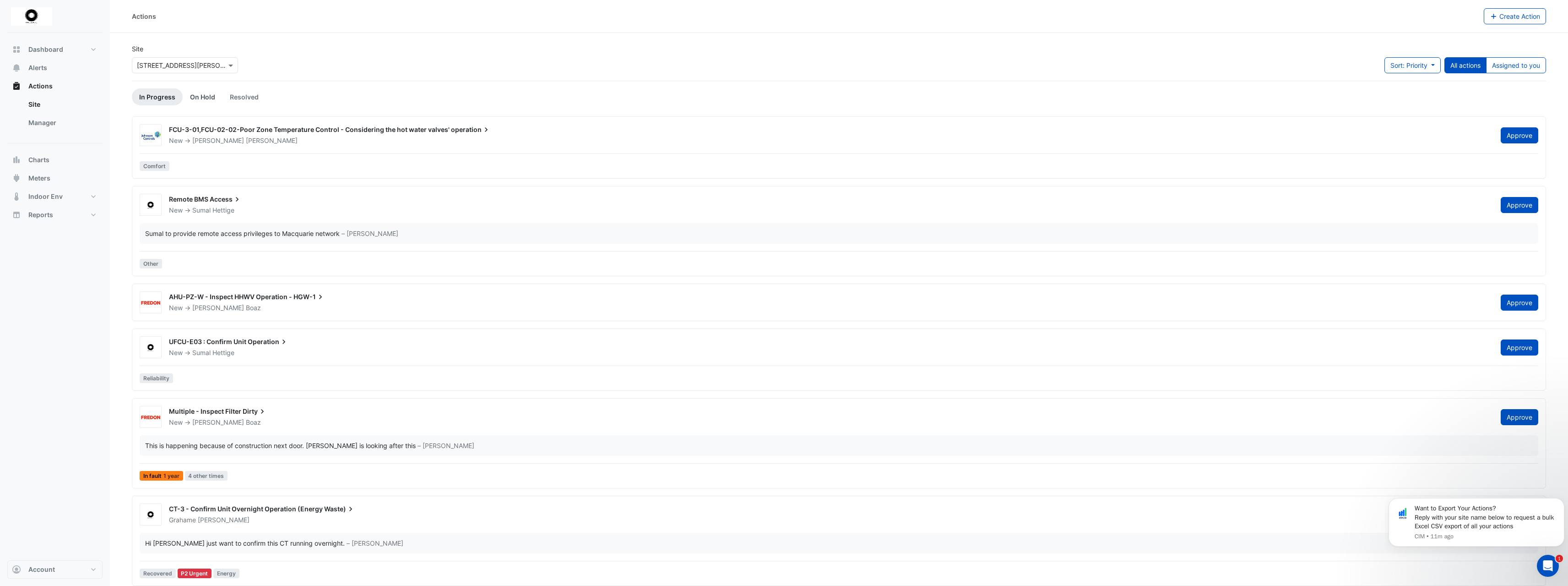 click on "On Hold" at bounding box center [202, 97] 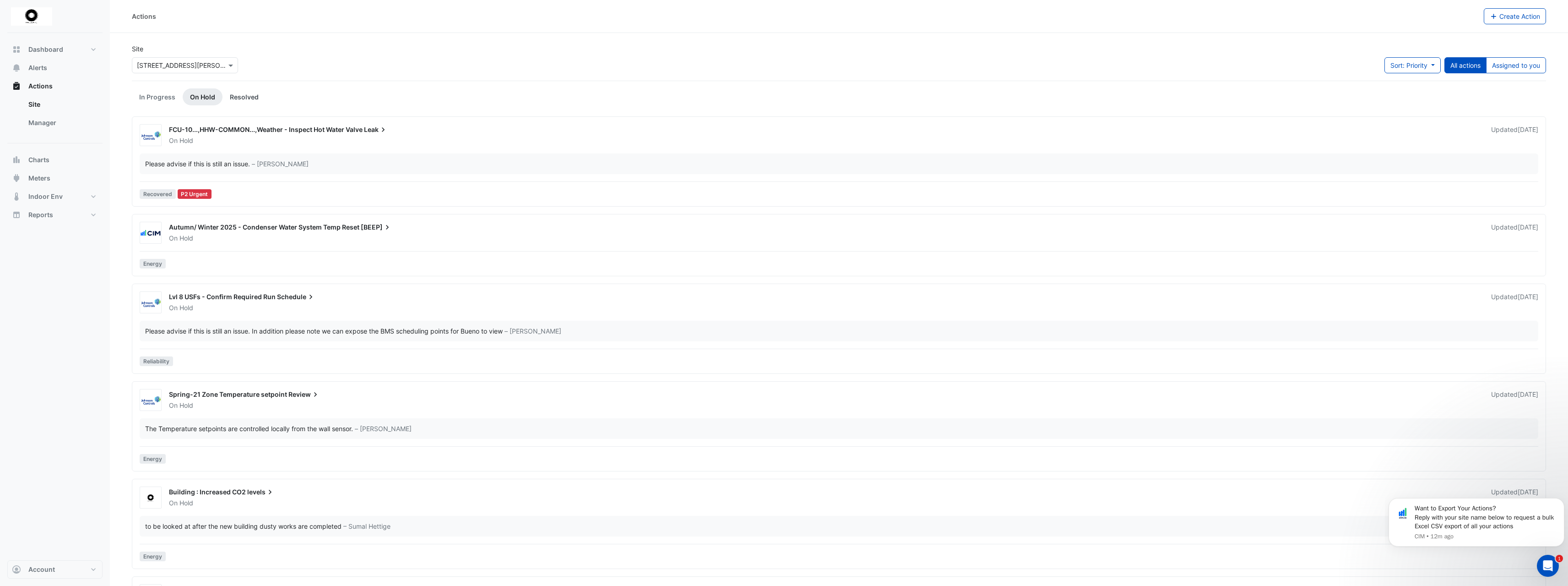 click on "Resolved" at bounding box center [244, 97] 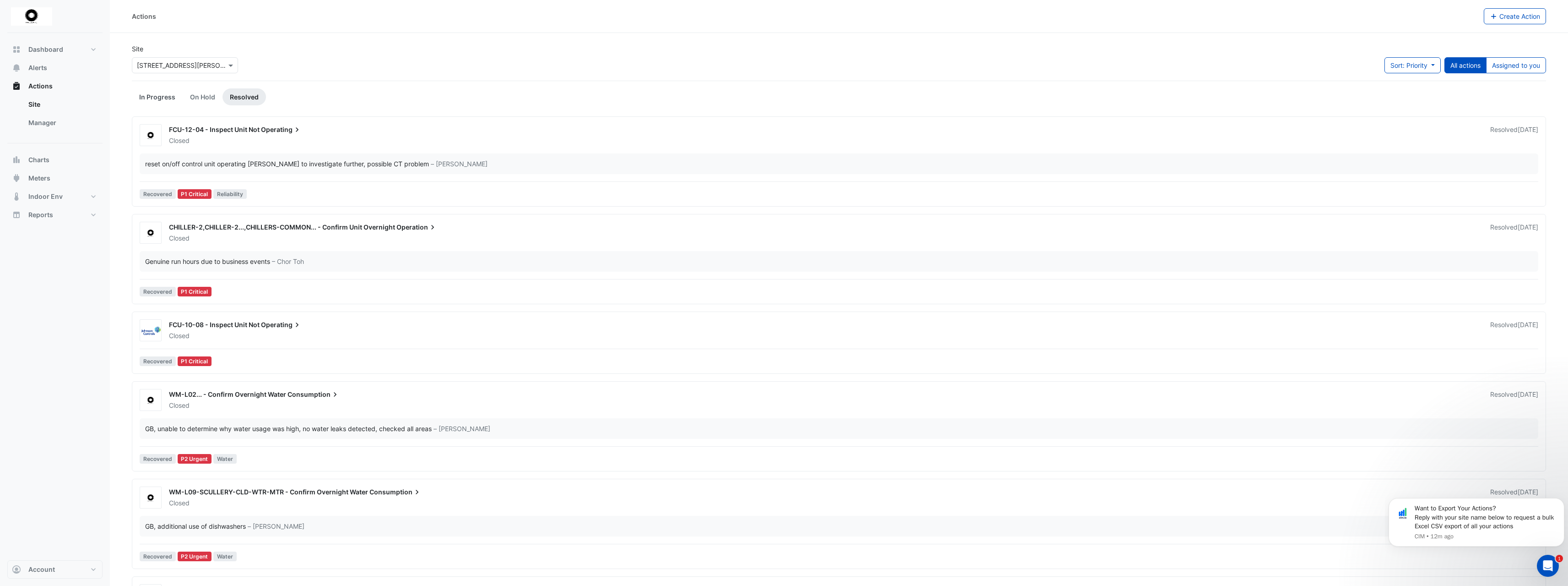 click on "In Progress" at bounding box center [157, 97] 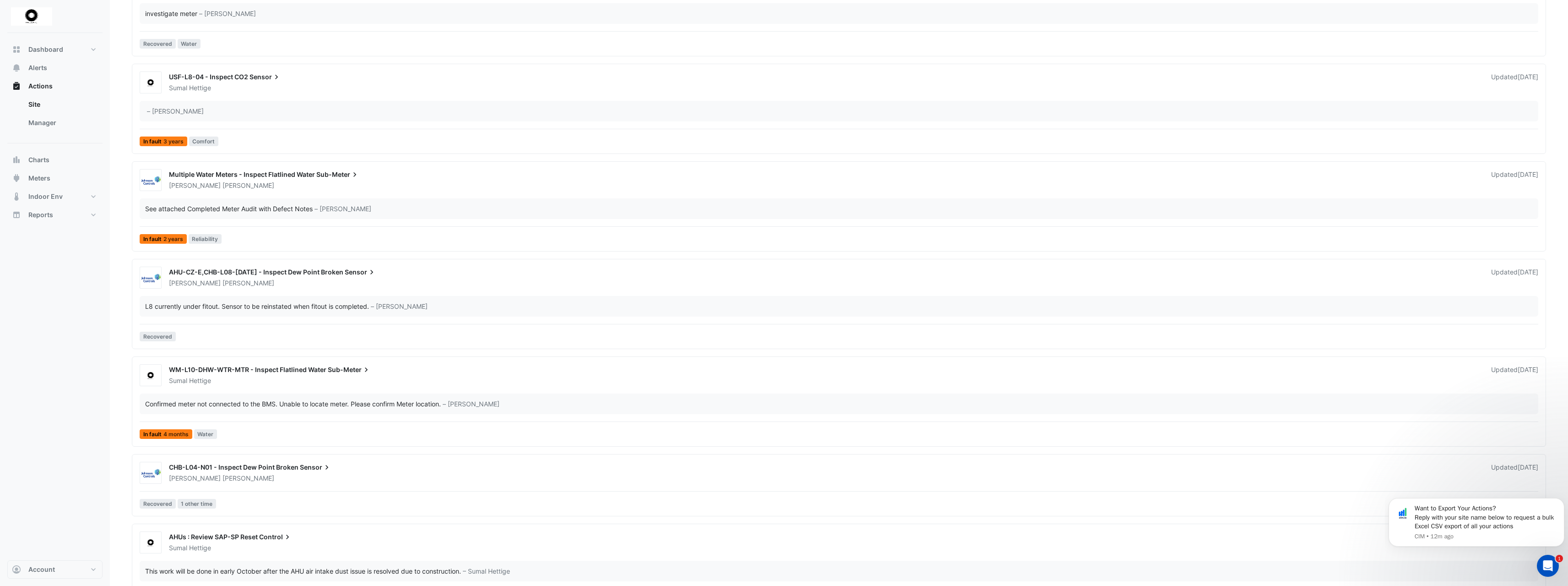 scroll, scrollTop: 2063, scrollLeft: 0, axis: vertical 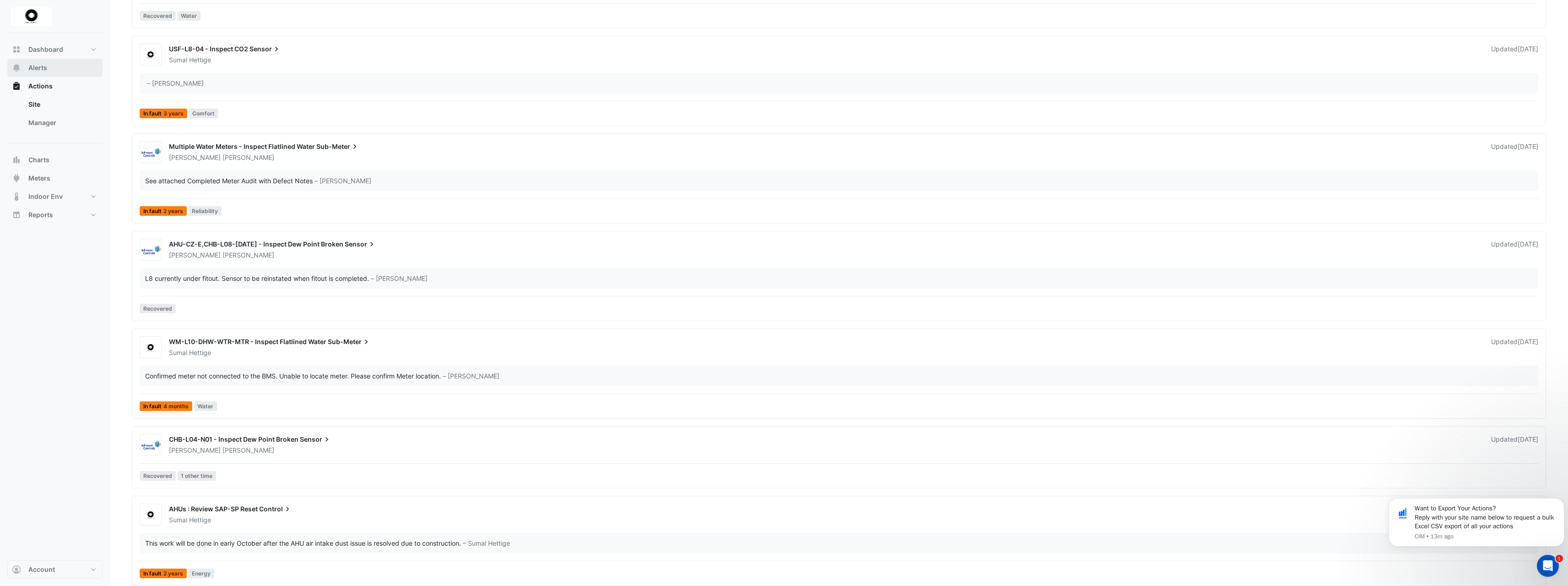click on "Alerts" at bounding box center [38, 68] 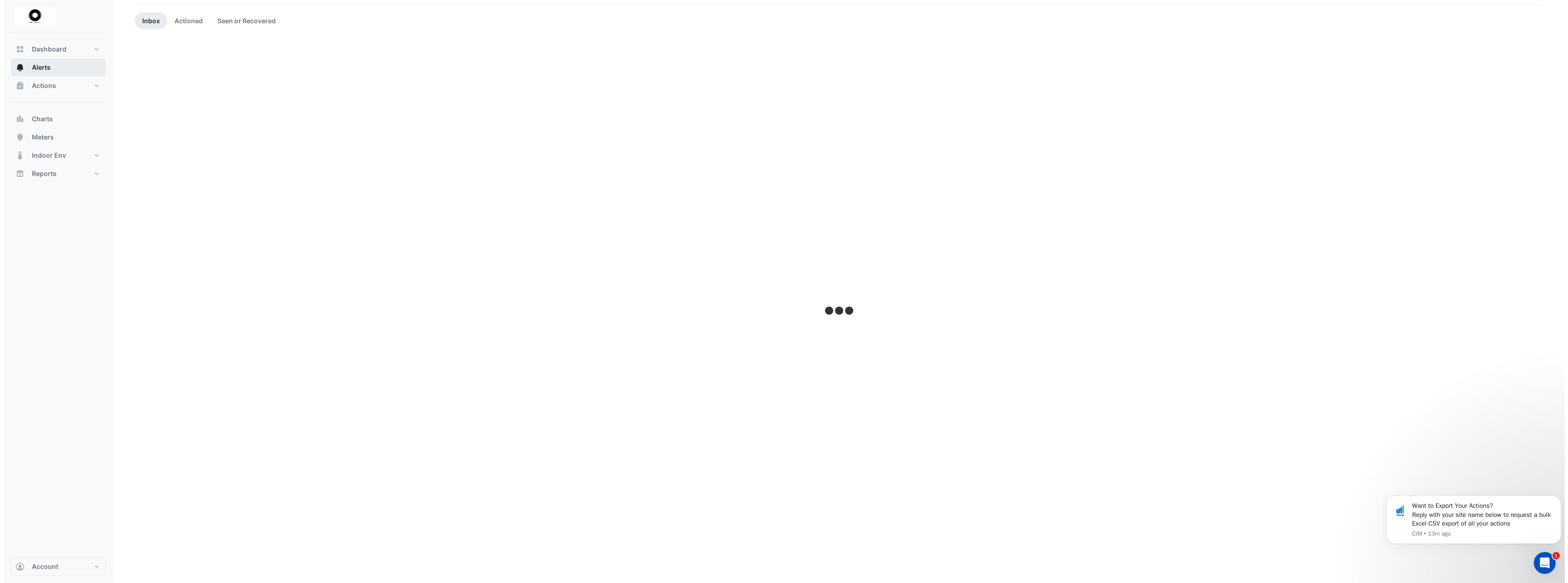 scroll, scrollTop: 0, scrollLeft: 0, axis: both 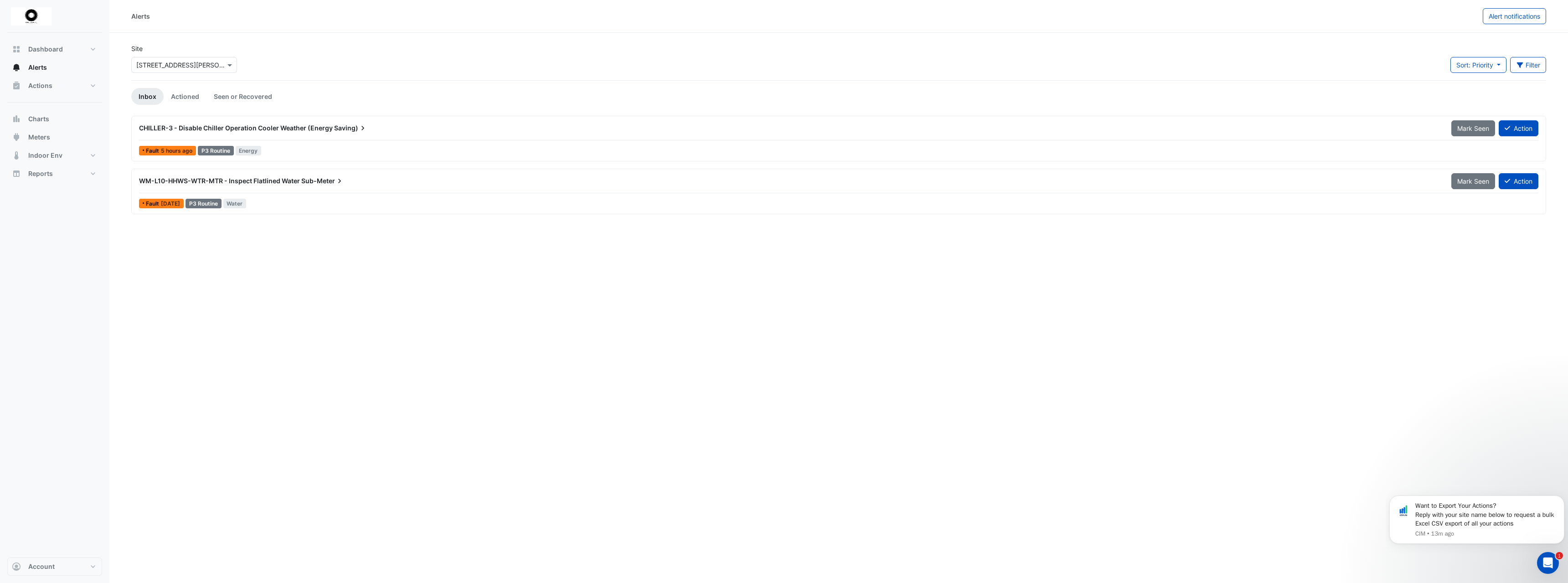 type 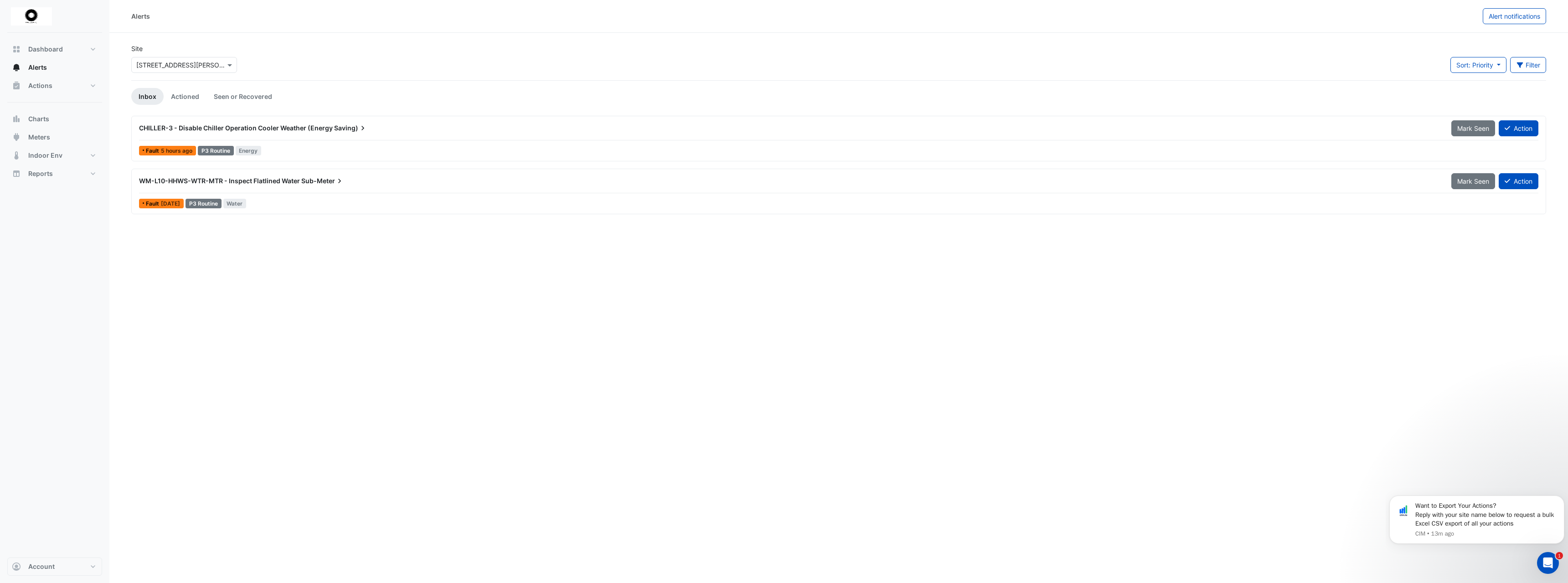 click on "Sub-Meter" at bounding box center [323, 181] 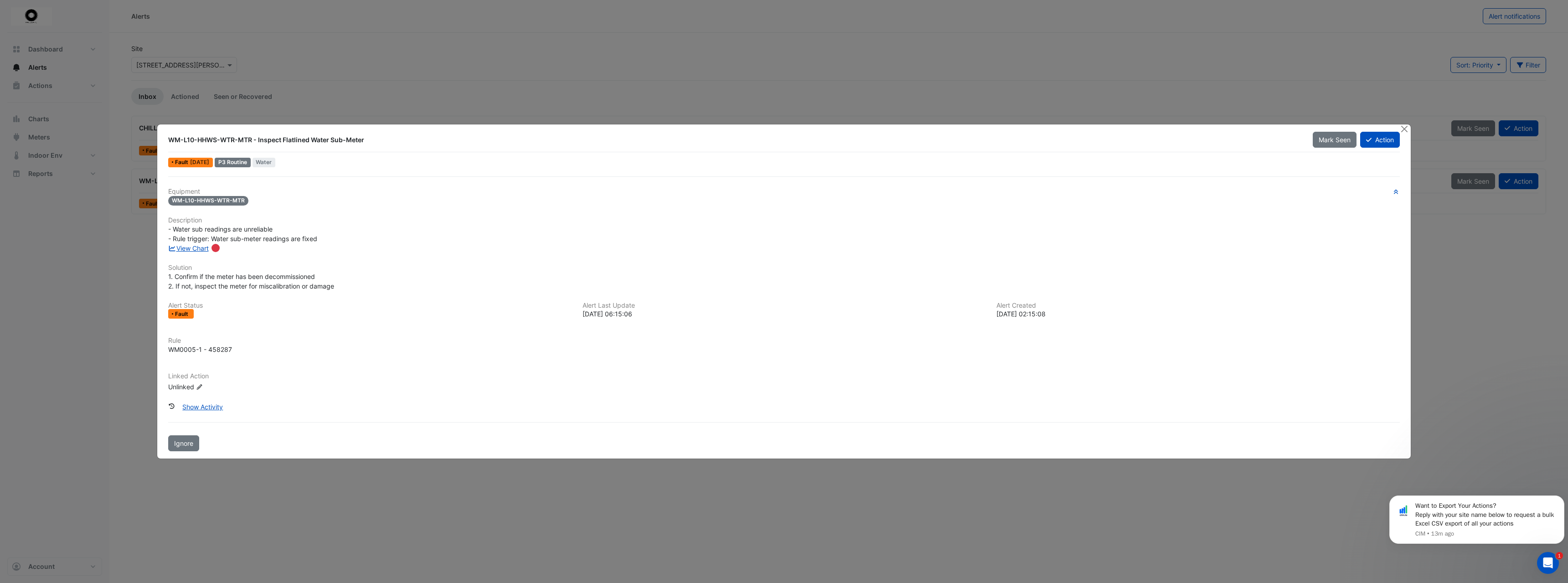 click on "Water" 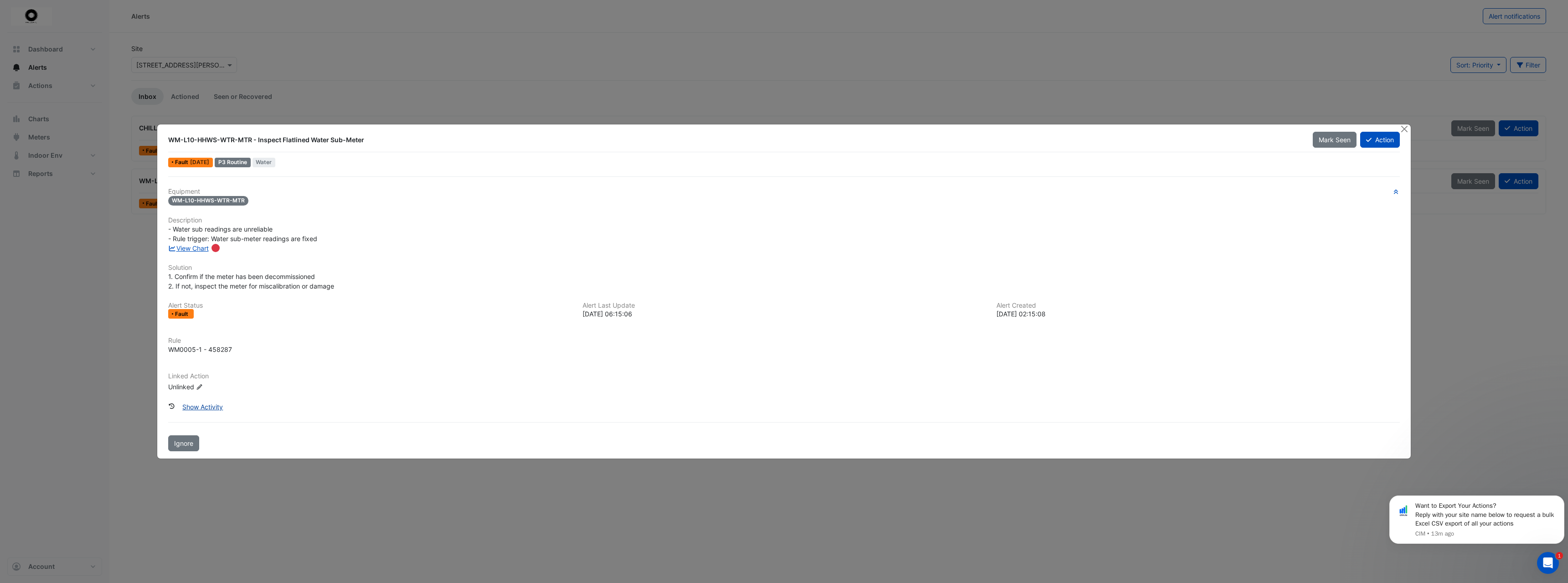 click on "Show Activity" 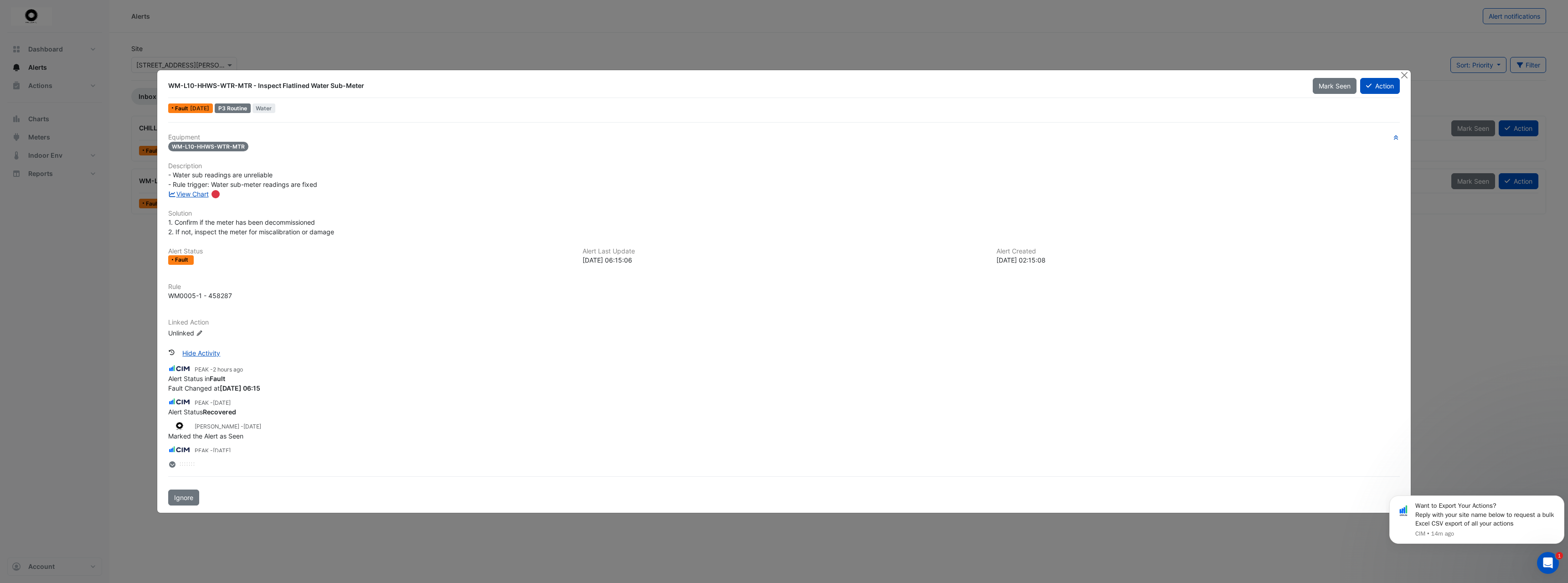 scroll, scrollTop: 0, scrollLeft: 0, axis: both 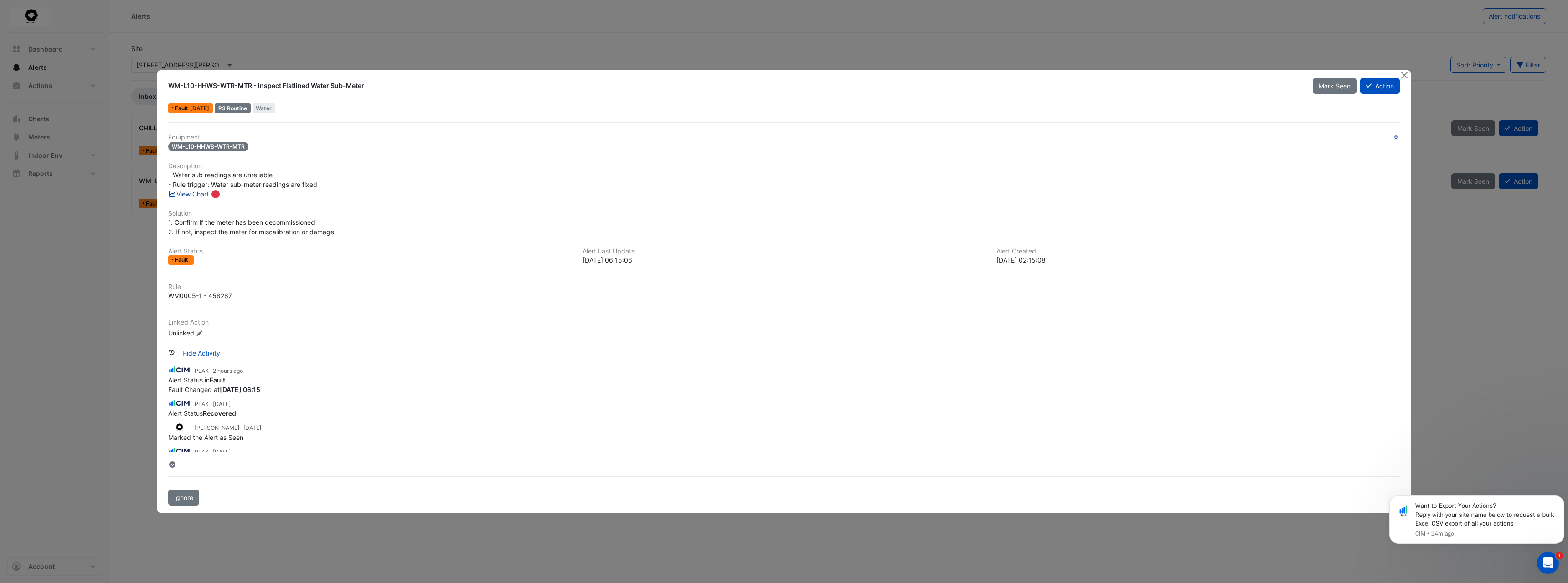 click on "View Chart" 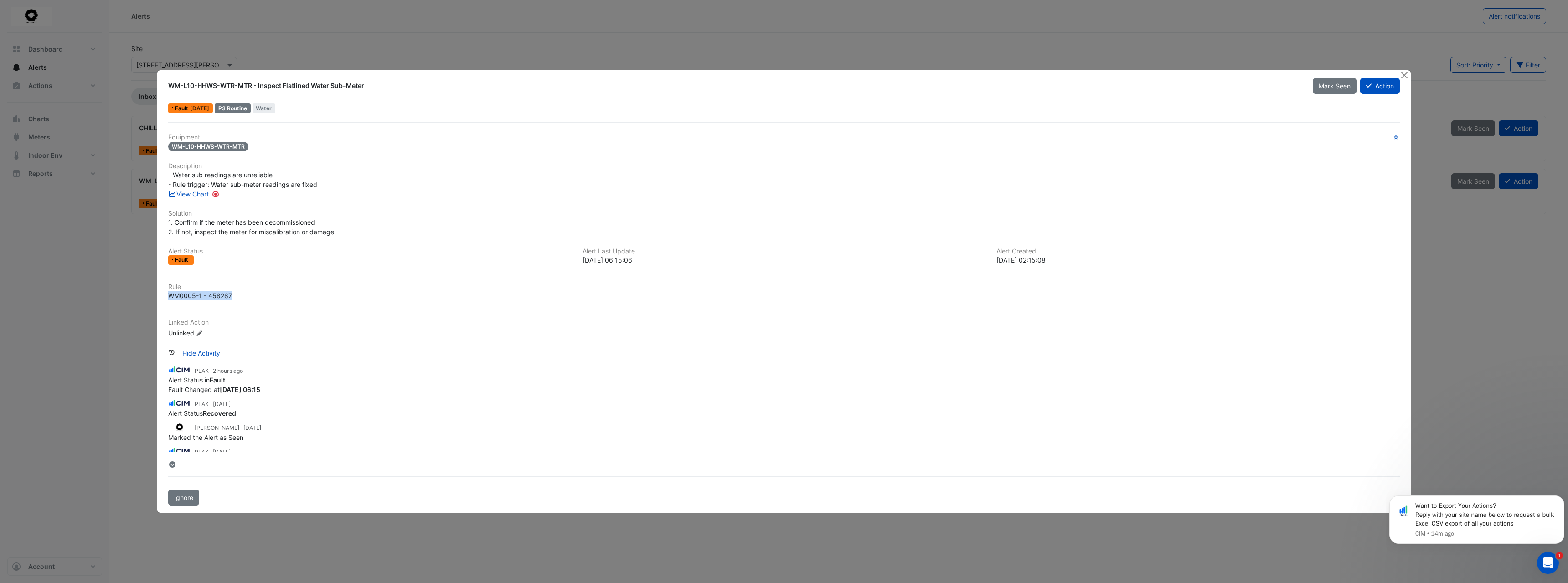 drag, startPoint x: 234, startPoint y: 296, endPoint x: 168, endPoint y: 297, distance: 66.00758 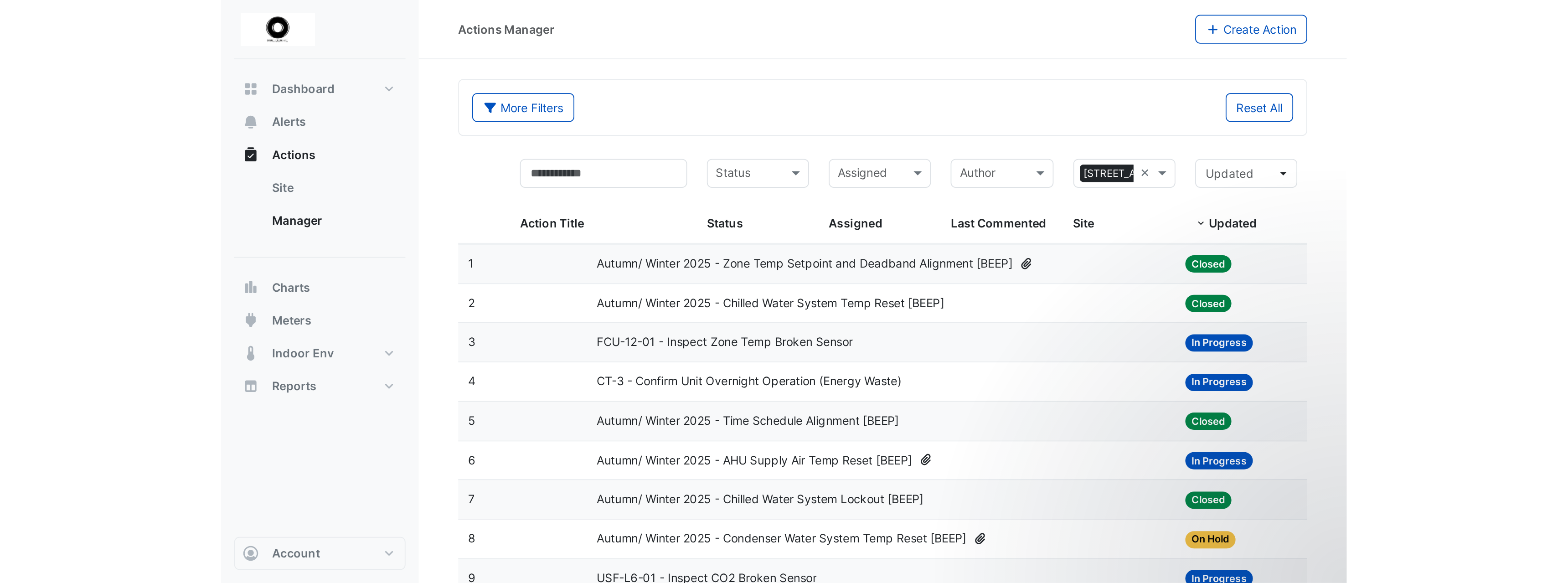 scroll, scrollTop: 0, scrollLeft: 0, axis: both 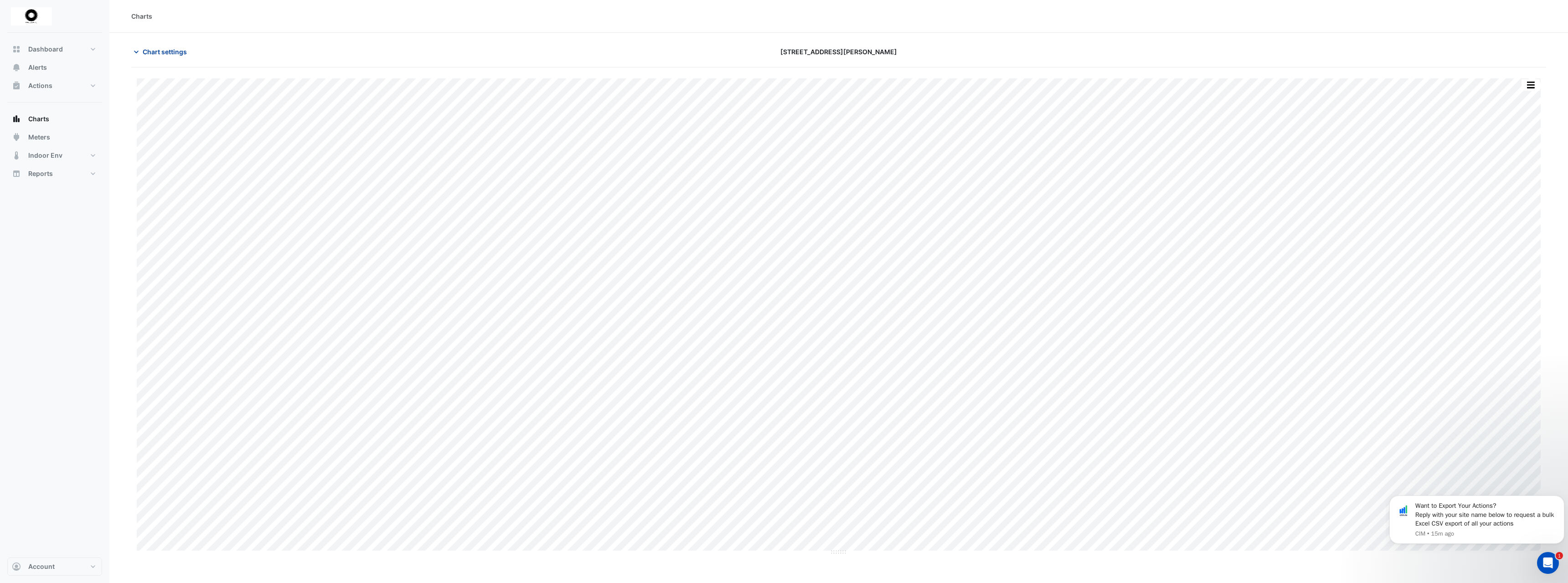 click on "Chart settings" 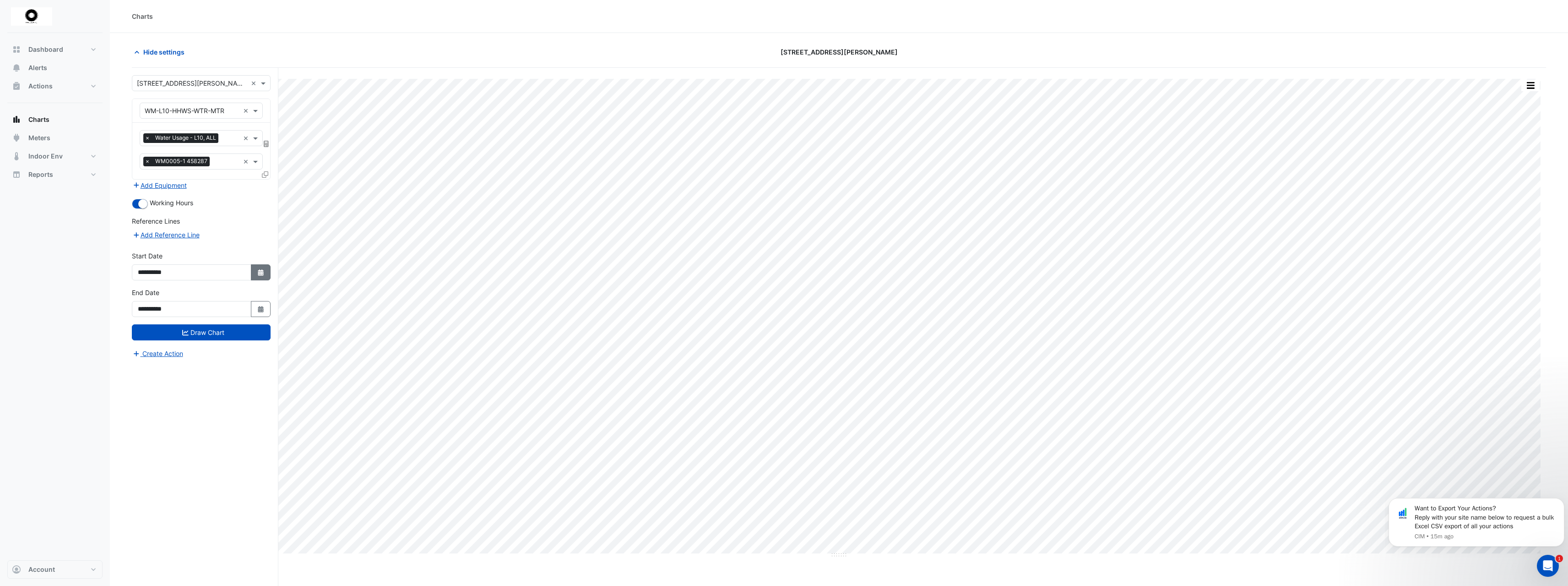 click on "Select Date" at bounding box center [261, 272] 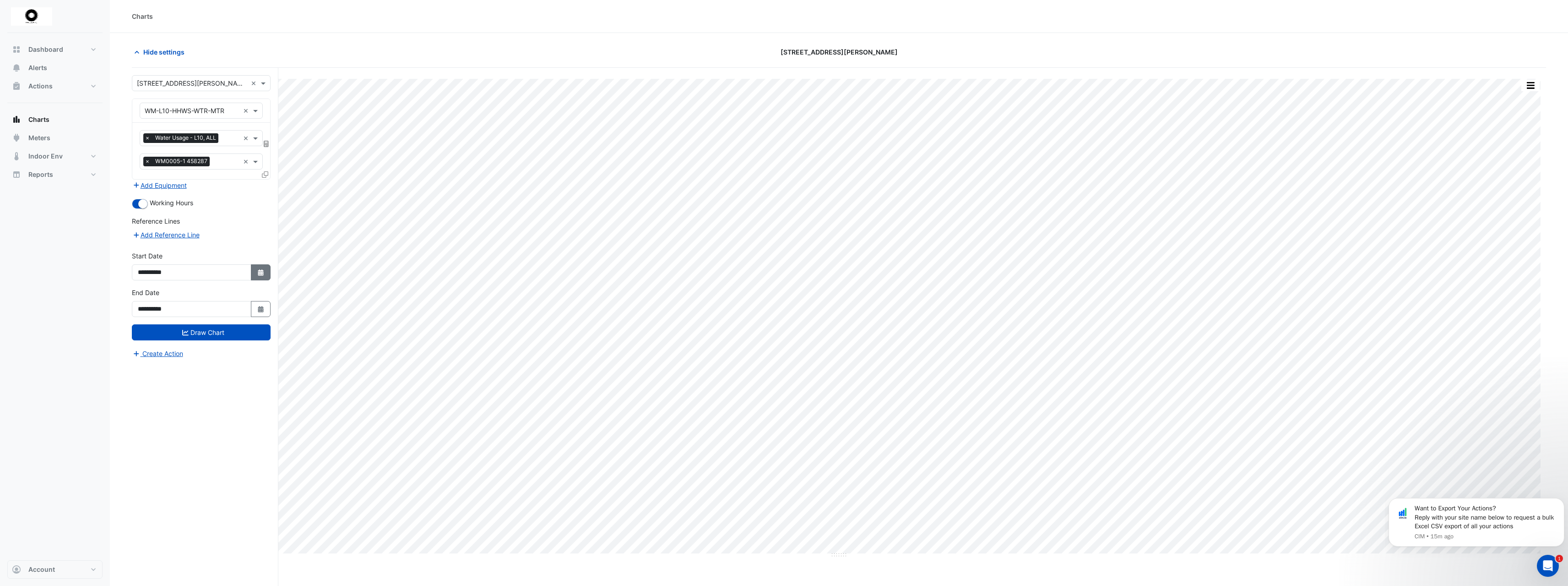 select on "*" 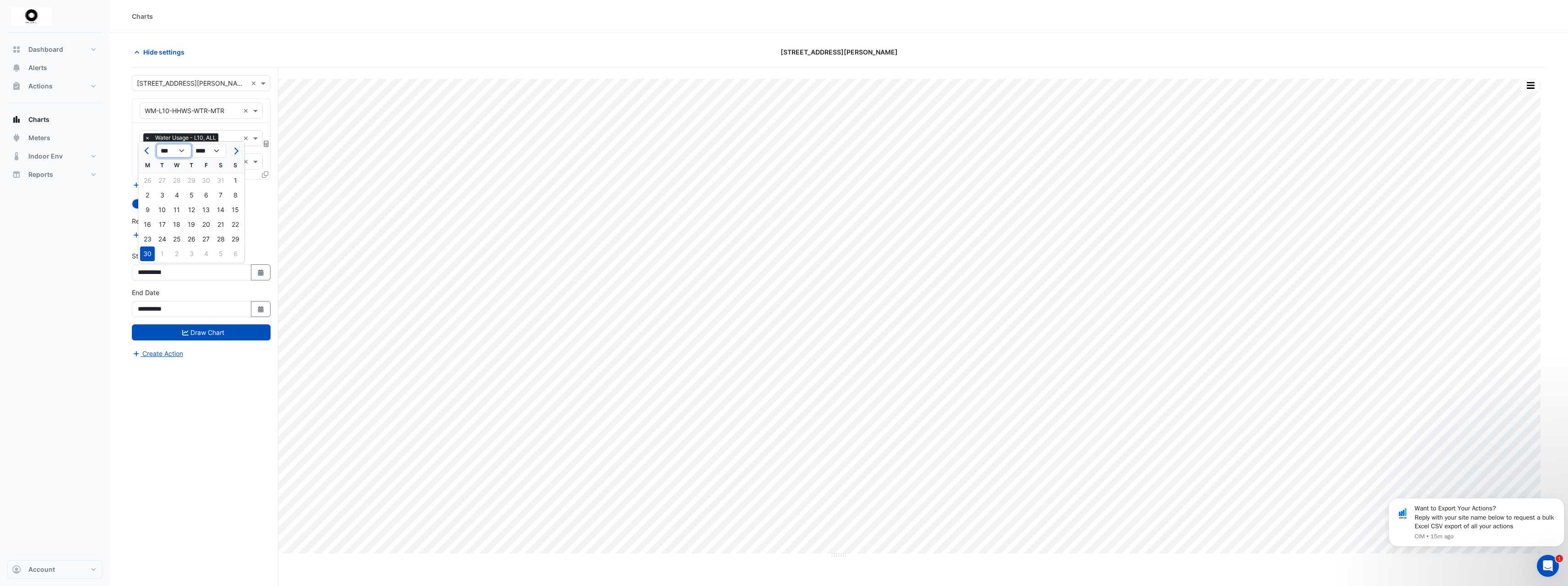 click on "*** *** *** *** *** *** ***" 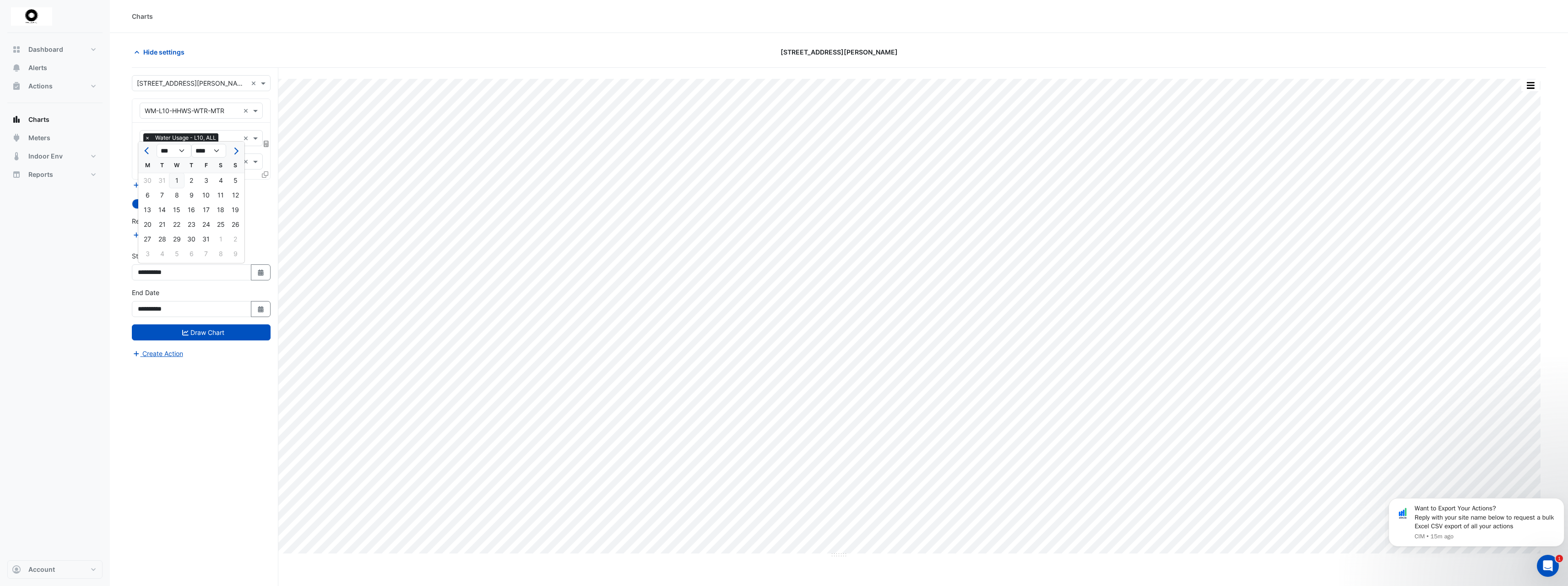 click on "1" 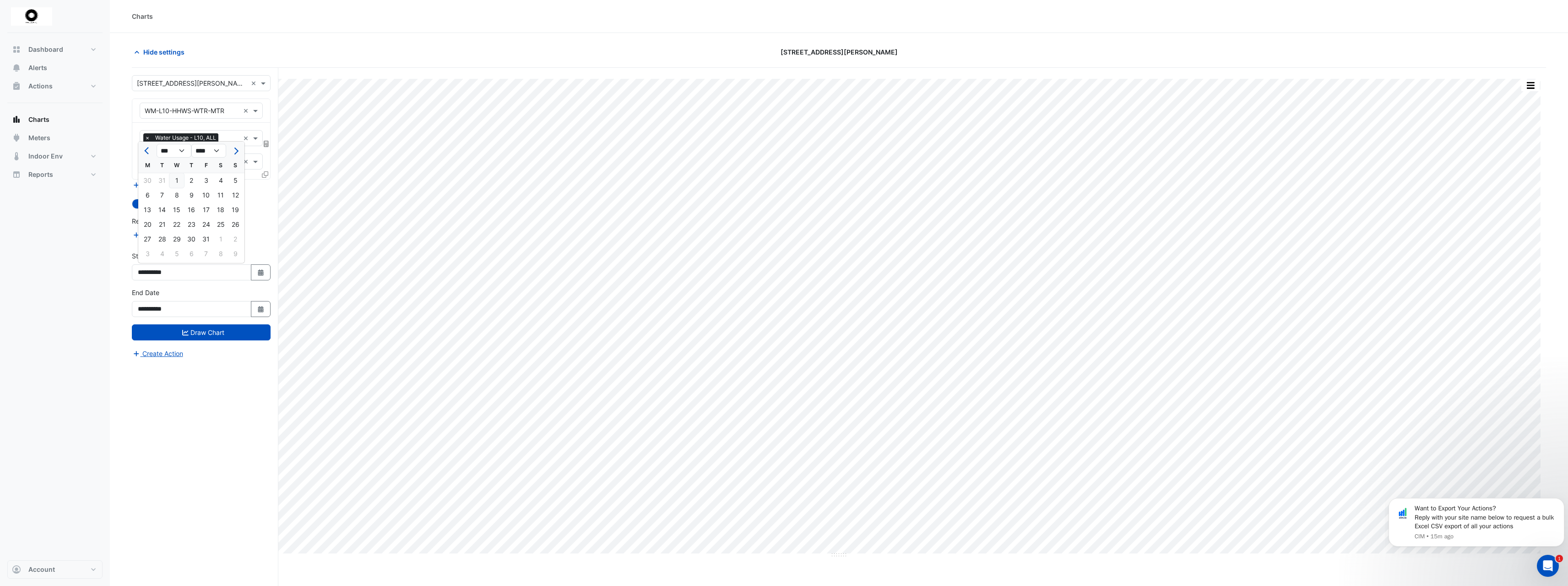 type on "**********" 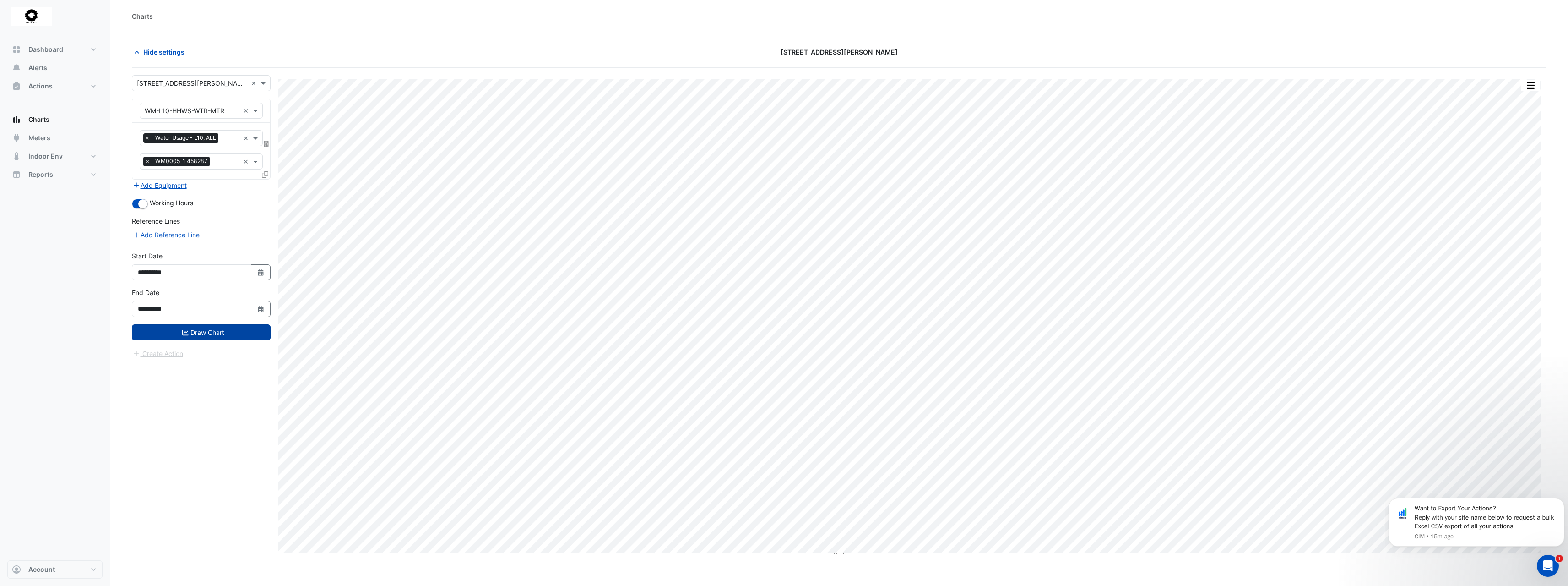 click on "Draw Chart" at bounding box center (201, 332) 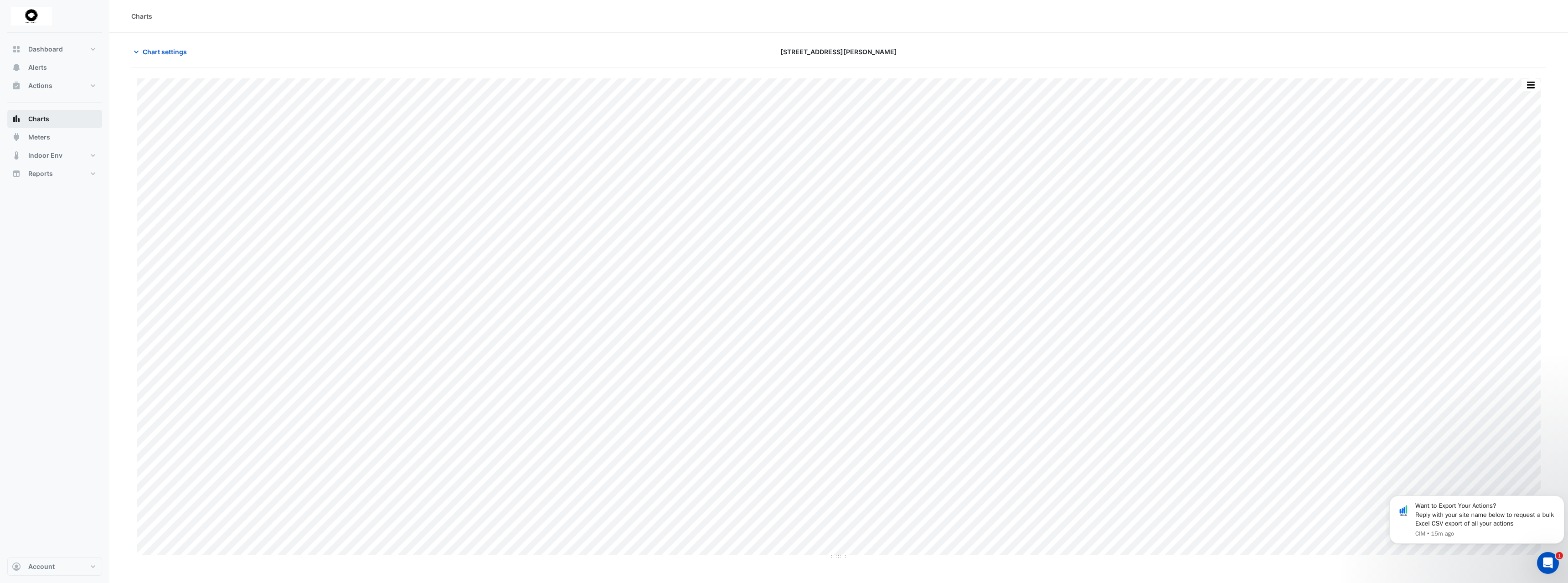 click on "Charts" at bounding box center [39, 119] 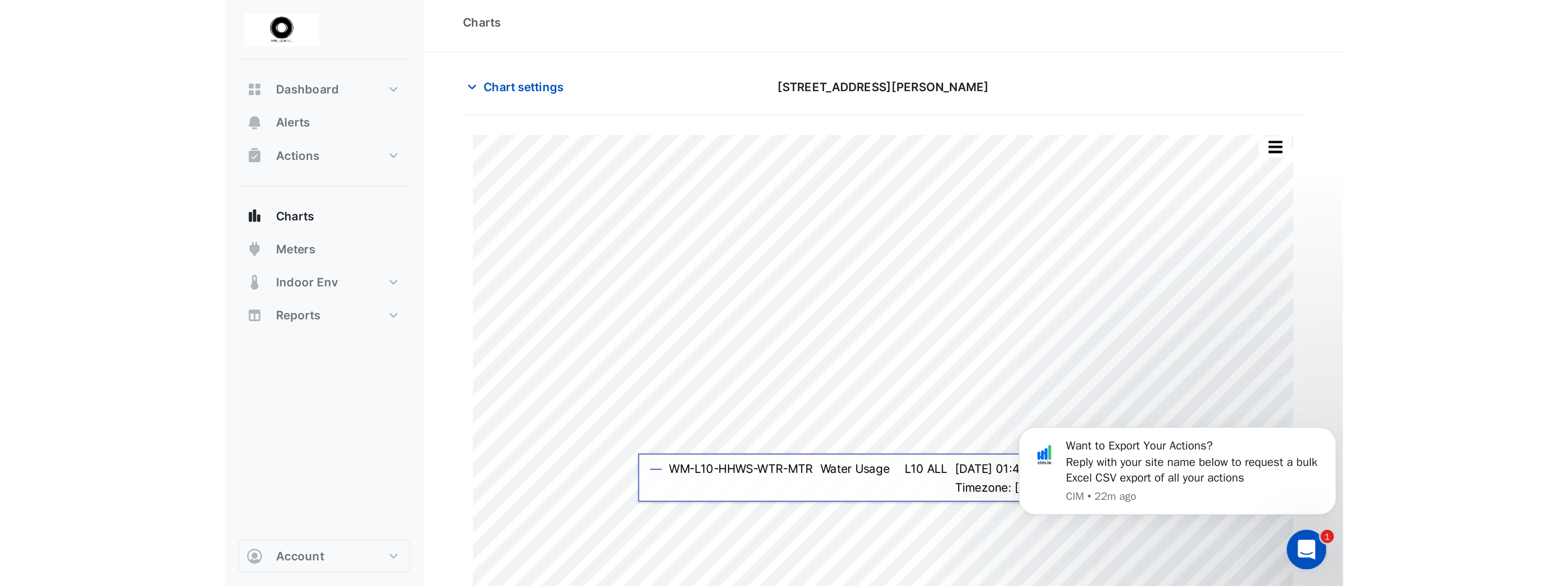 scroll, scrollTop: 0, scrollLeft: 0, axis: both 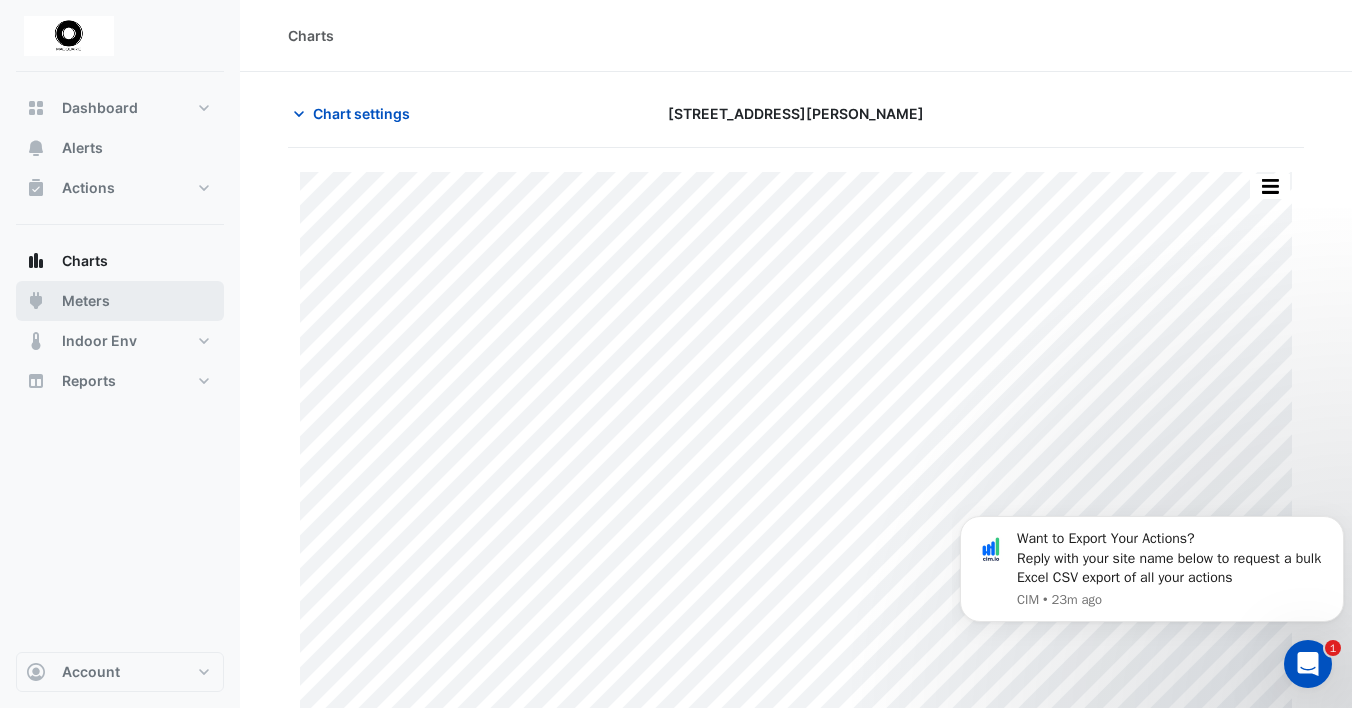 click on "Meters" at bounding box center [86, 301] 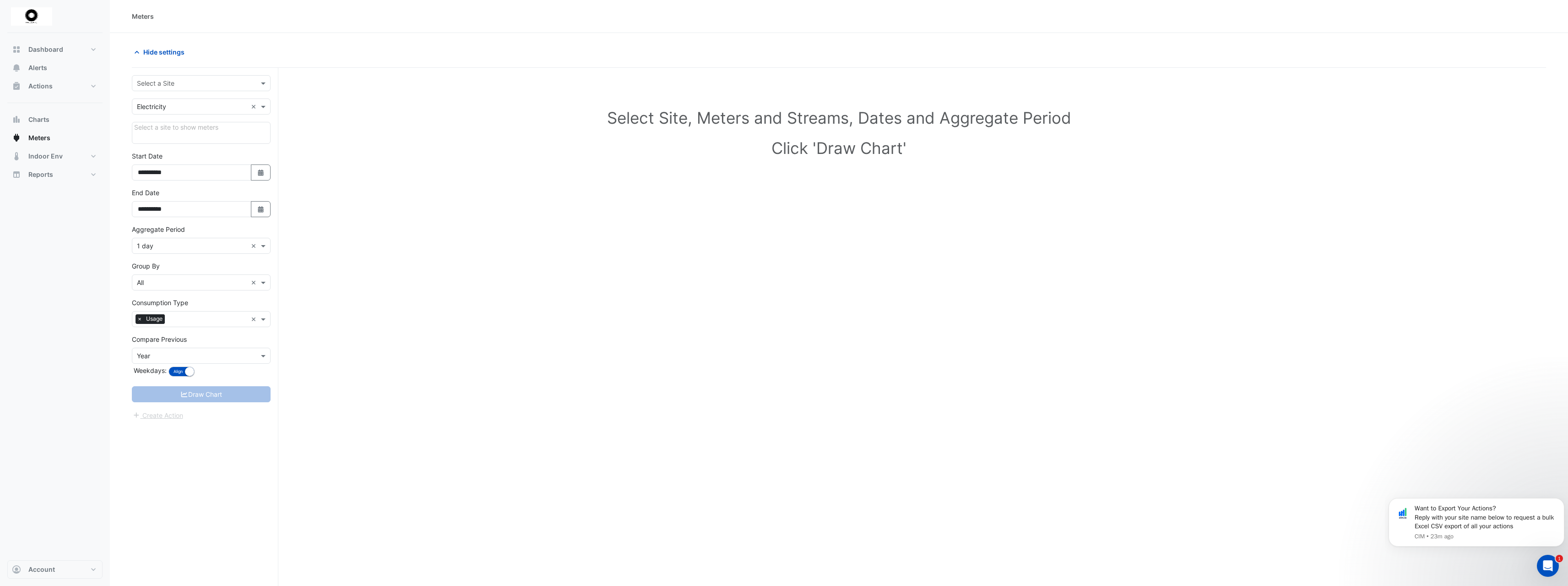 click at bounding box center (201, 83) 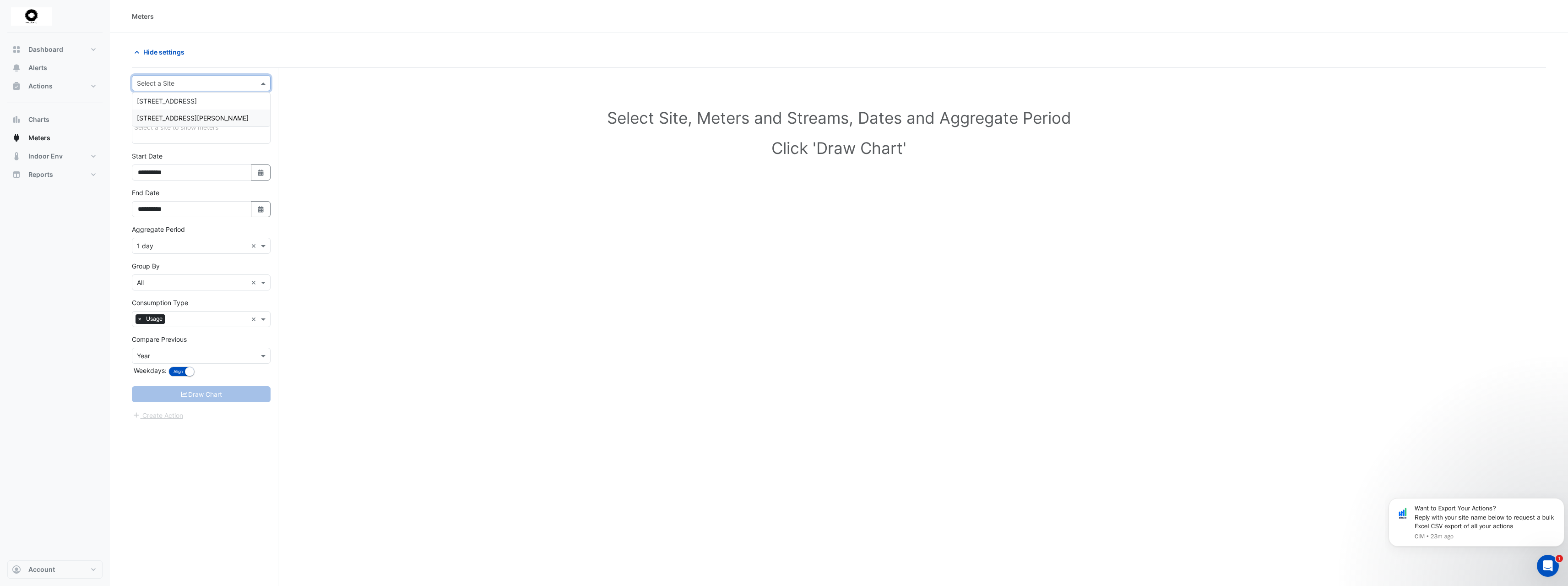 click on "[STREET_ADDRESS][PERSON_NAME]" at bounding box center [201, 118] 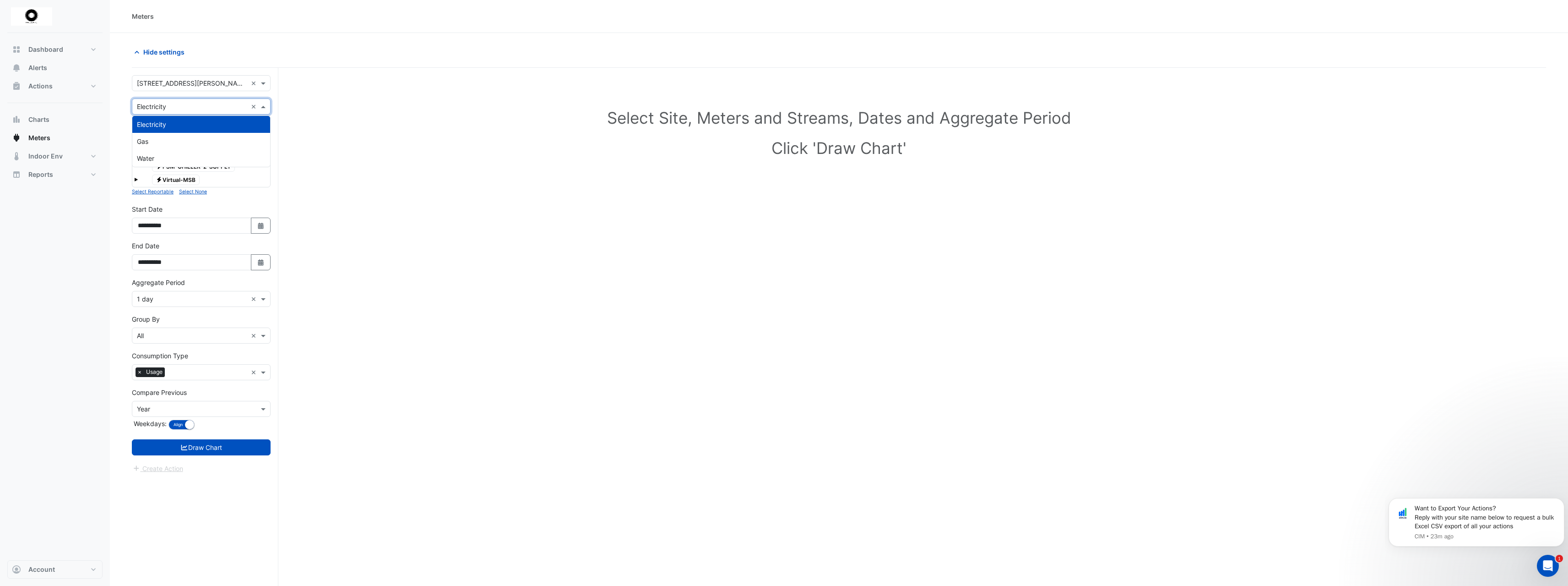 click at bounding box center (264, 106) 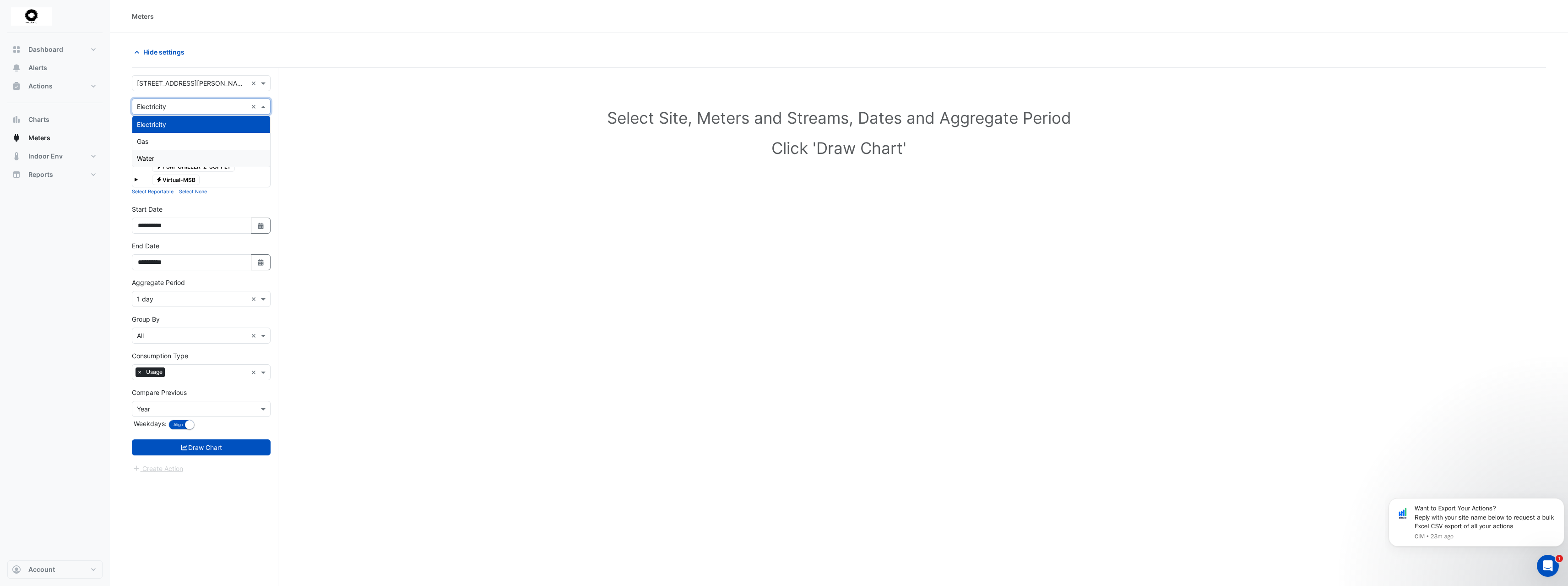 click on "Water" at bounding box center (201, 158) 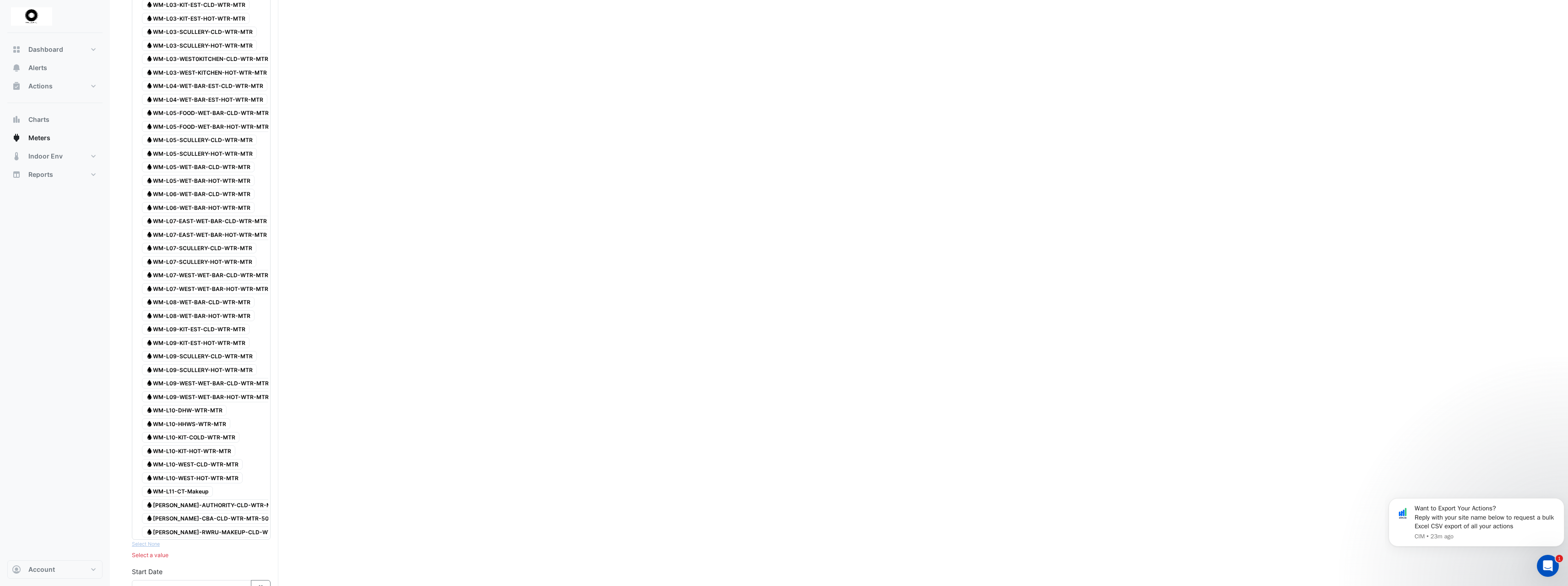 scroll, scrollTop: 275, scrollLeft: 0, axis: vertical 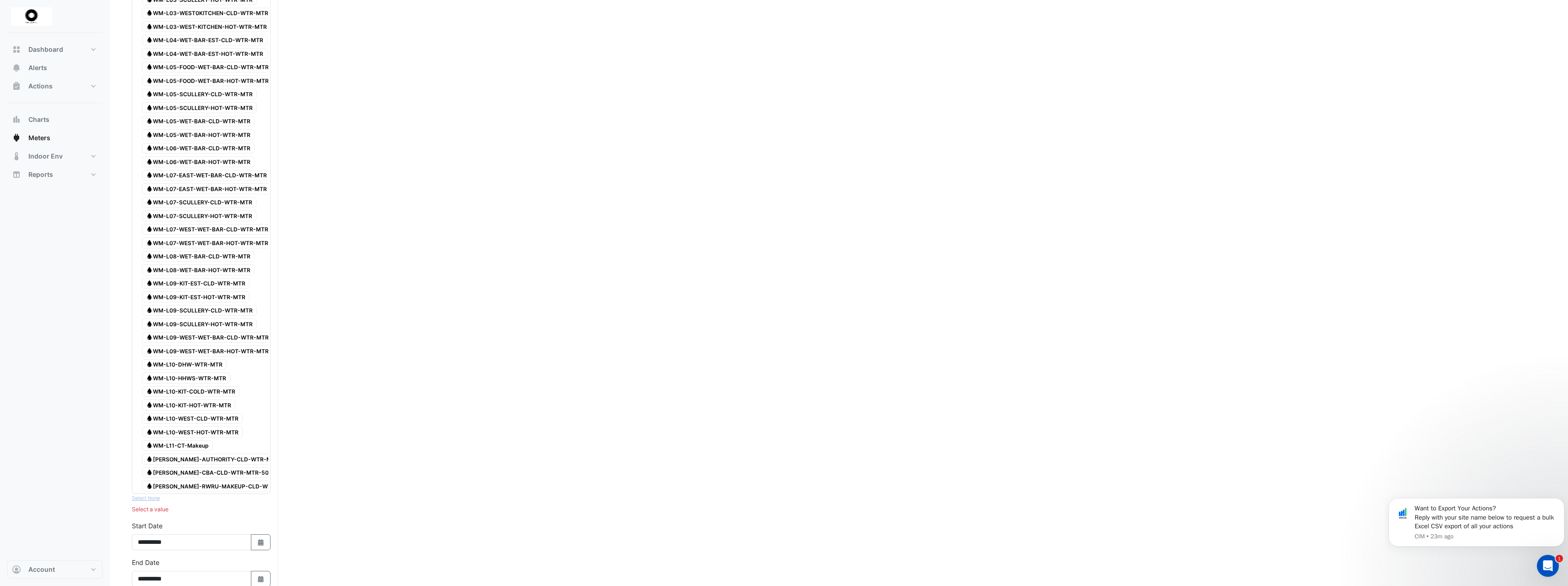 click on "Water
WM-L10-HHWS-WTR-MTR" at bounding box center [186, 378] 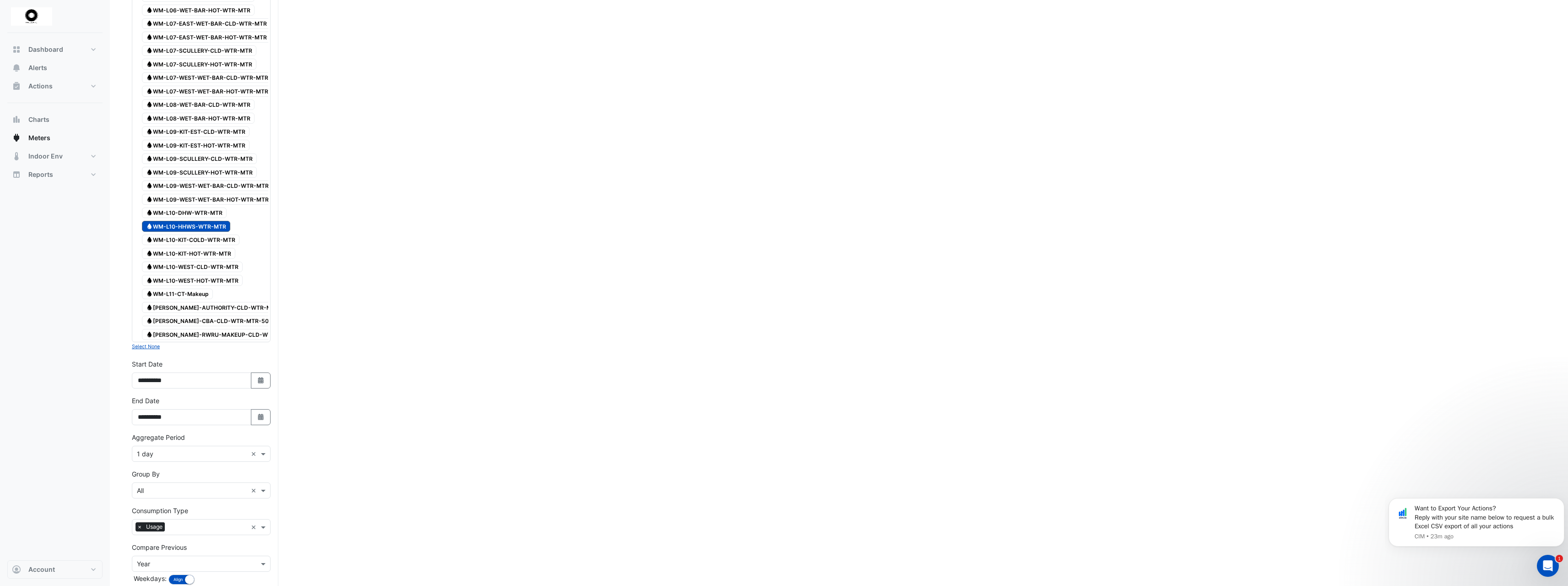 scroll, scrollTop: 483, scrollLeft: 0, axis: vertical 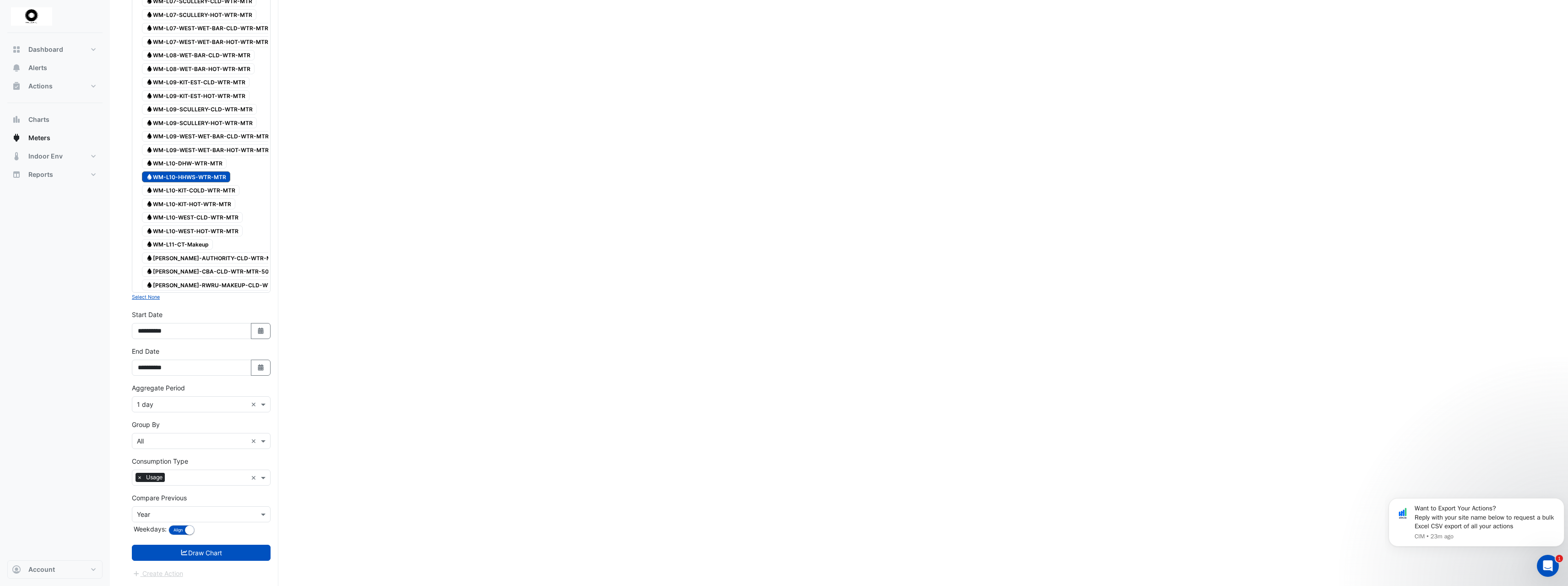 drag, startPoint x: 186, startPoint y: 170, endPoint x: 176, endPoint y: 170, distance: 10 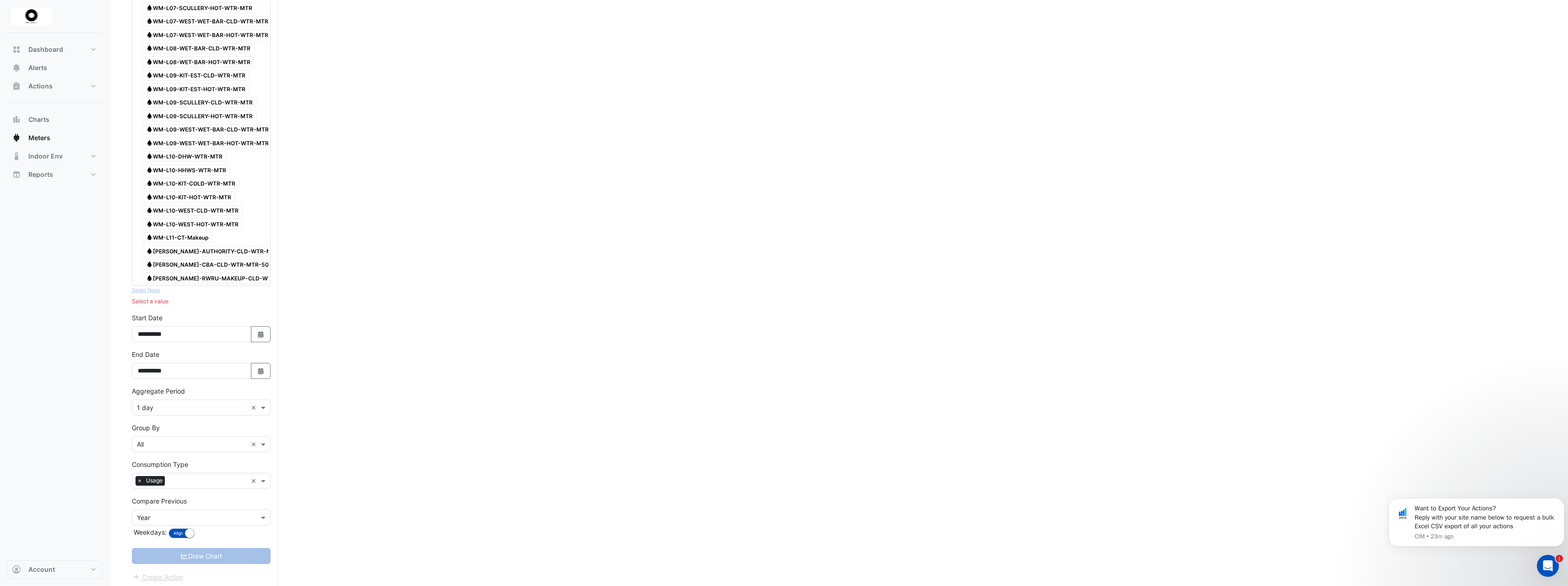 click on "Water
WM-L10-HHWS-WTR-MTR" at bounding box center [186, 170] 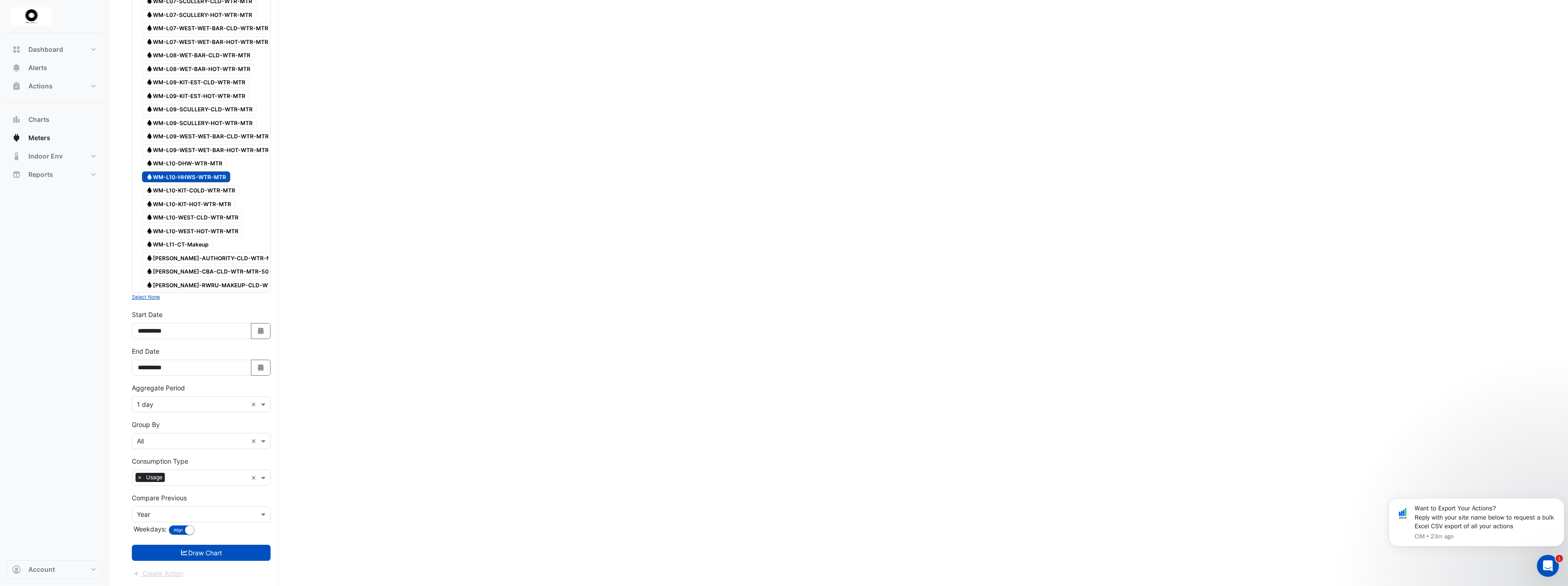 click on "Water
WM-L10-HHWS-WTR-MTR" at bounding box center (186, 177) 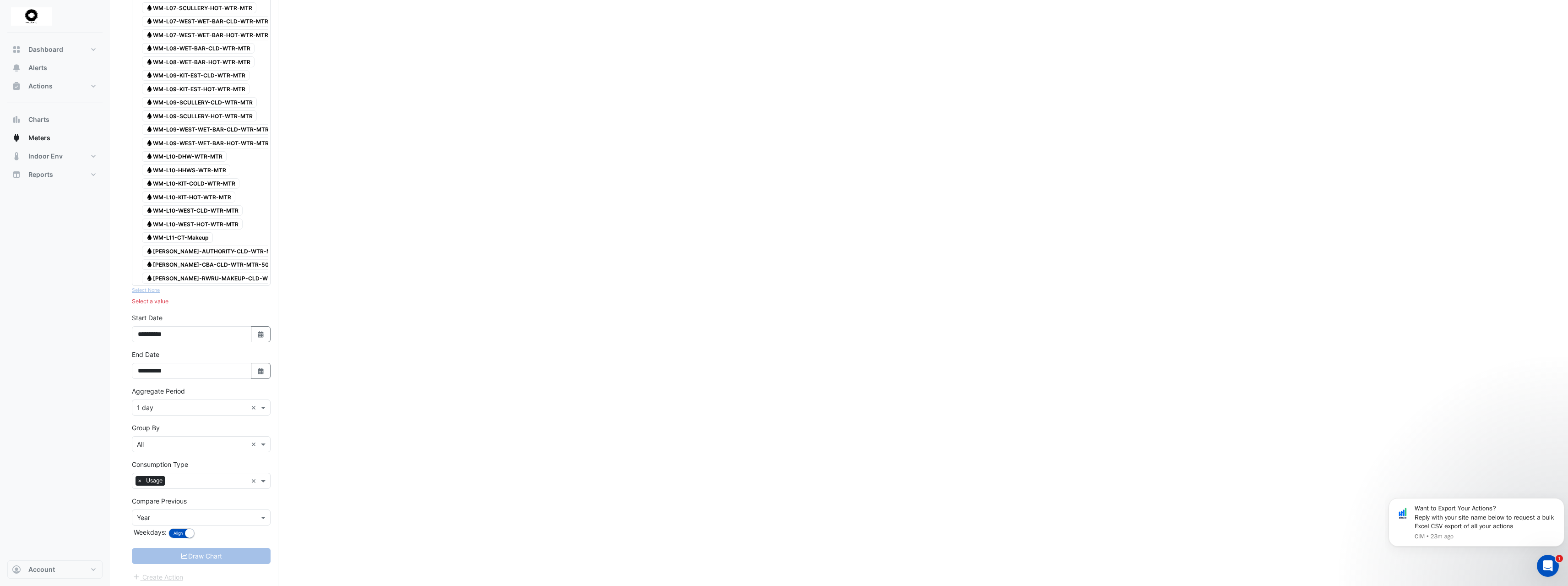 click on "Water
WM-L10-HHWS-WTR-MTR" at bounding box center [186, 170] 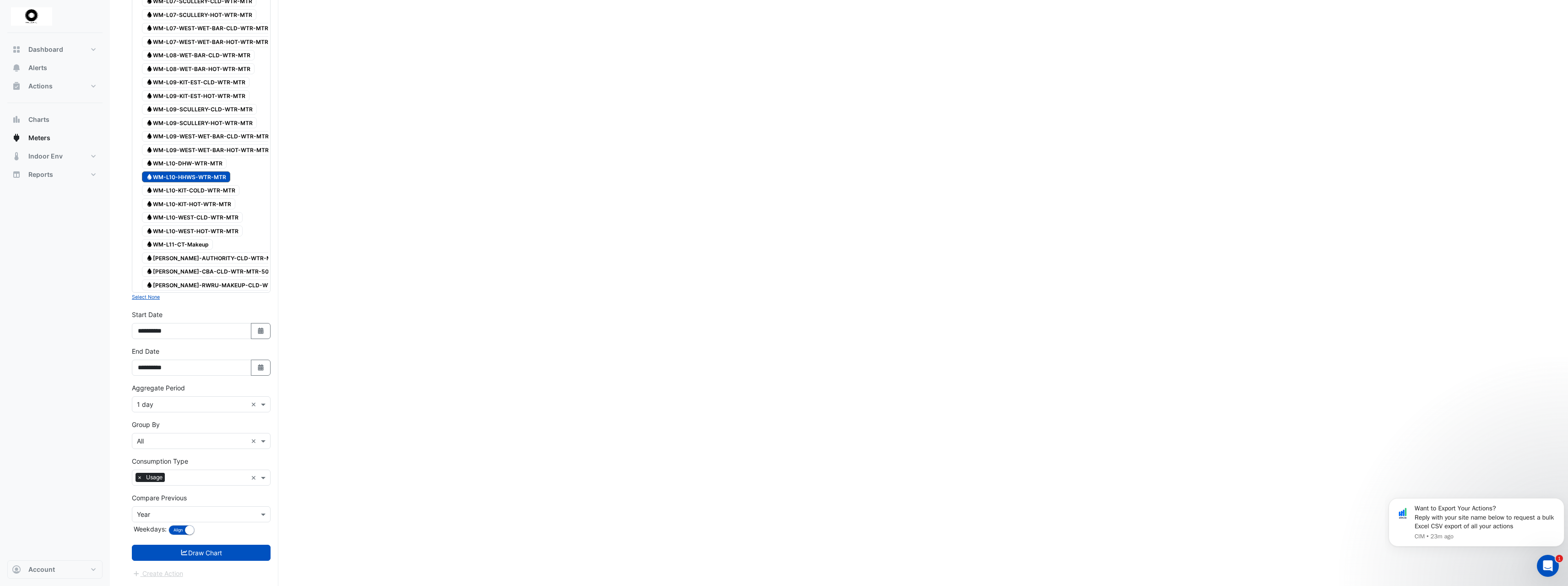 scroll, scrollTop: 483, scrollLeft: 0, axis: vertical 